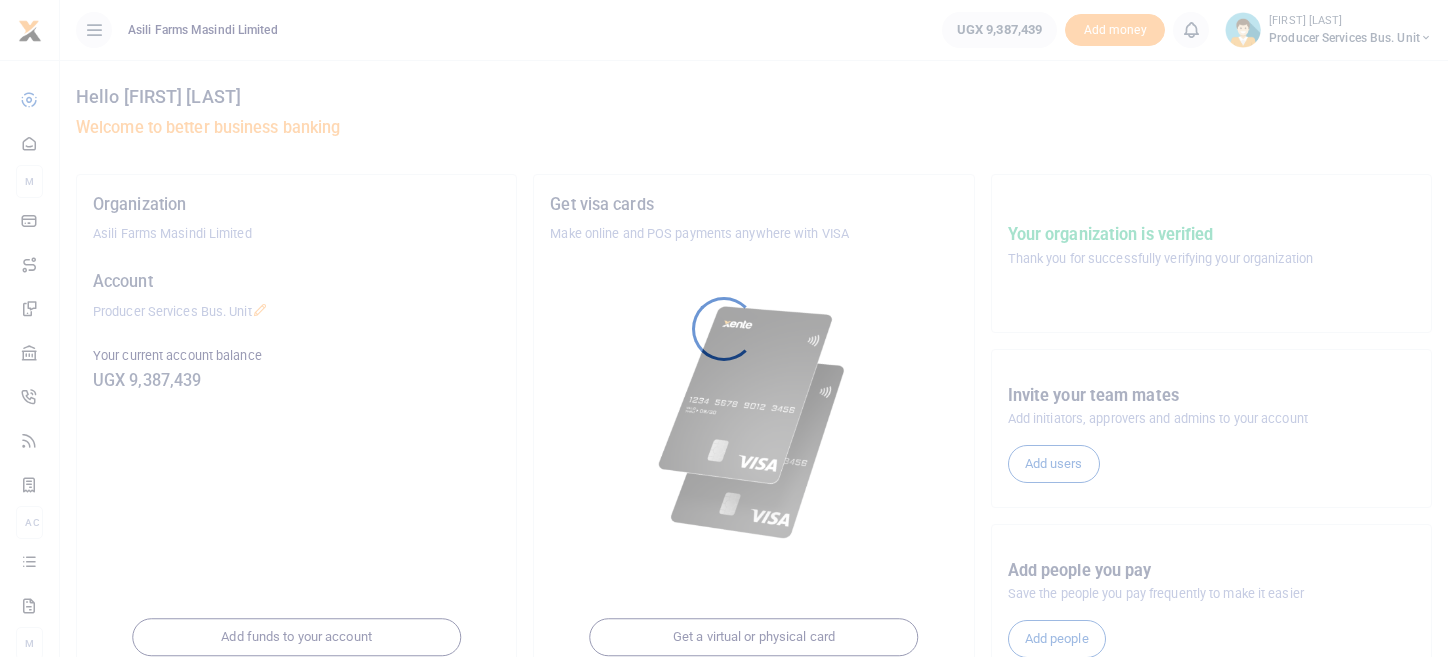 scroll, scrollTop: 0, scrollLeft: 0, axis: both 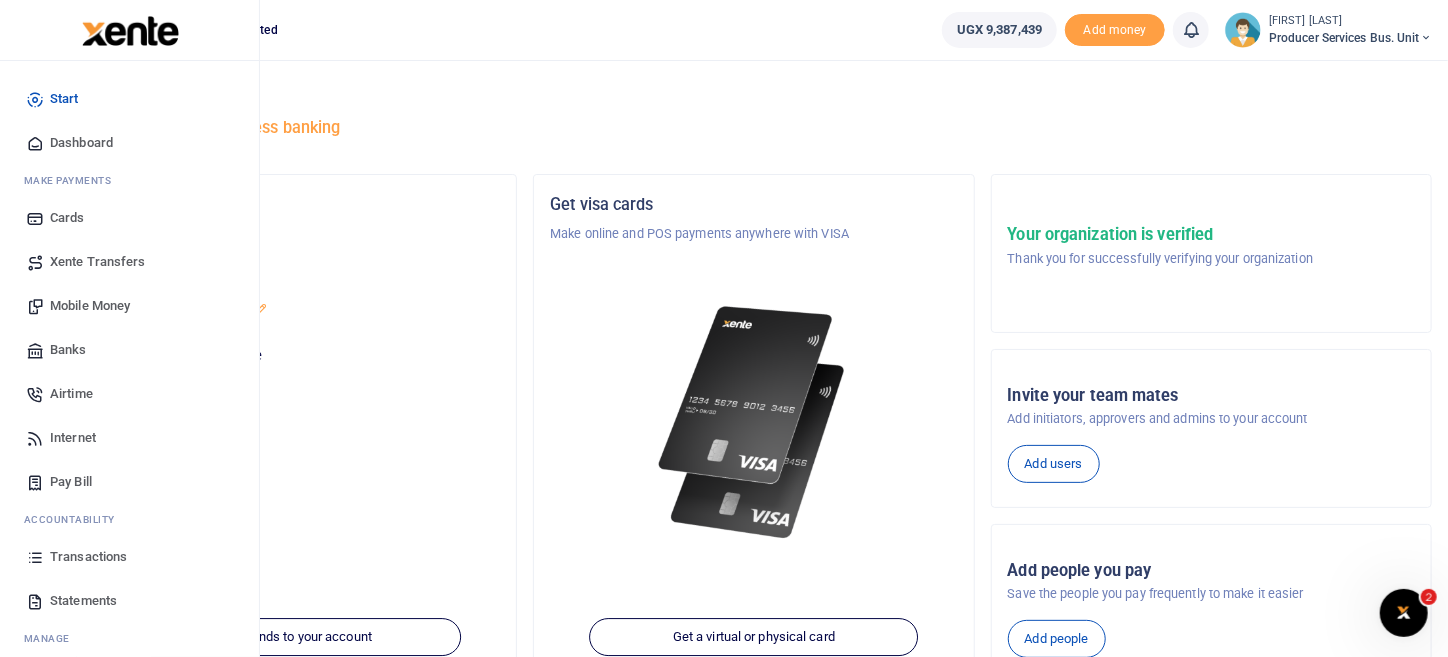 click on "Mobile Money" at bounding box center [90, 306] 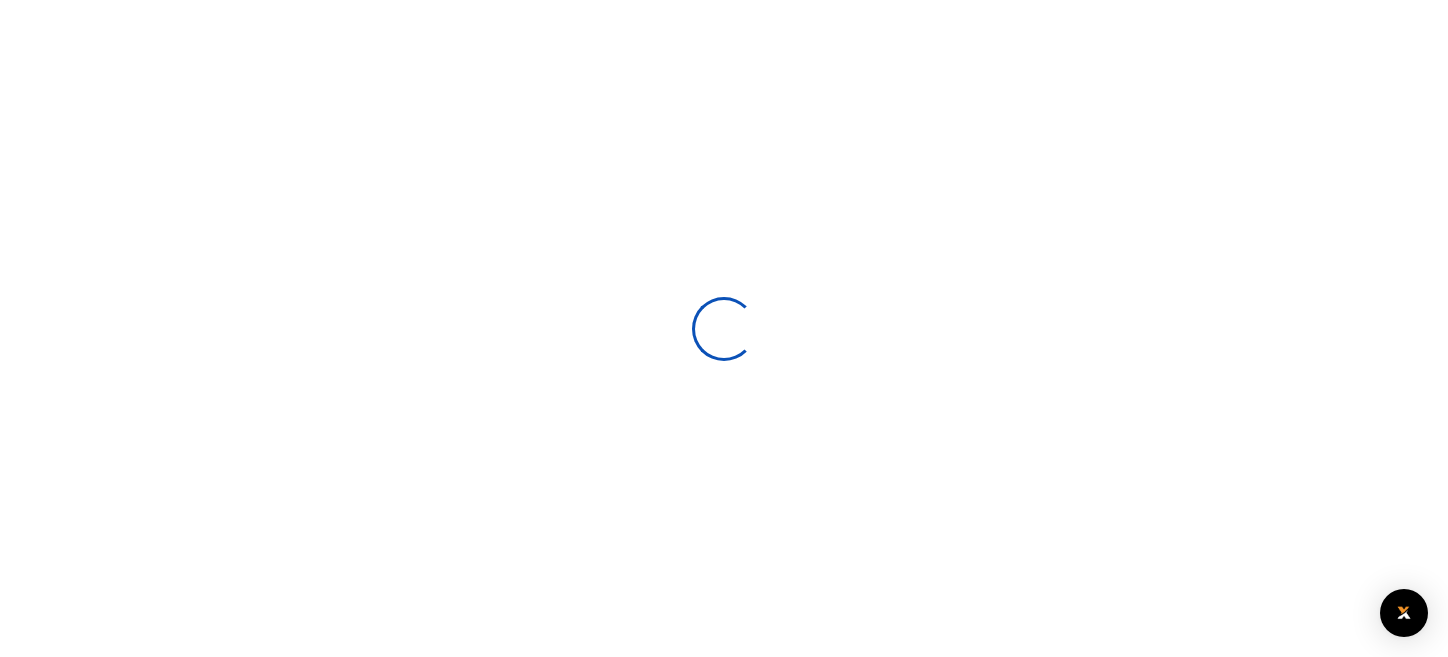 scroll, scrollTop: 0, scrollLeft: 0, axis: both 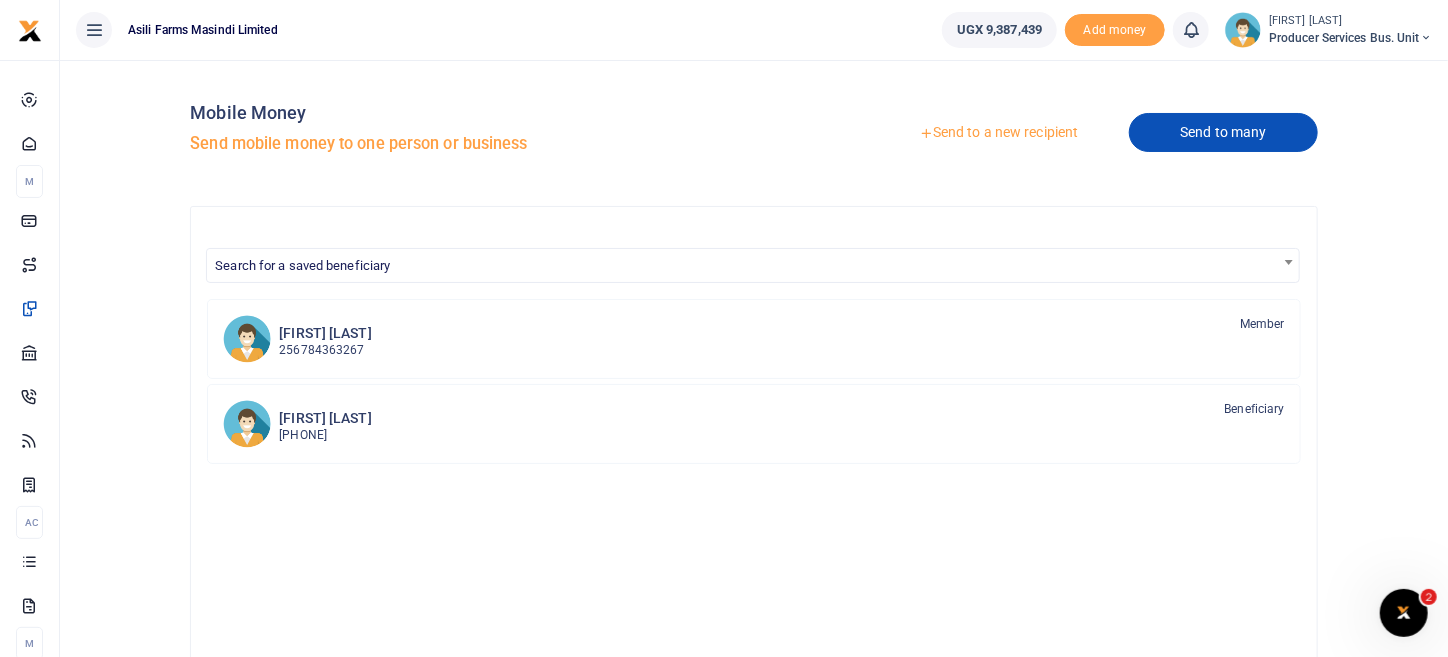 click on "Send to many" at bounding box center [1223, 132] 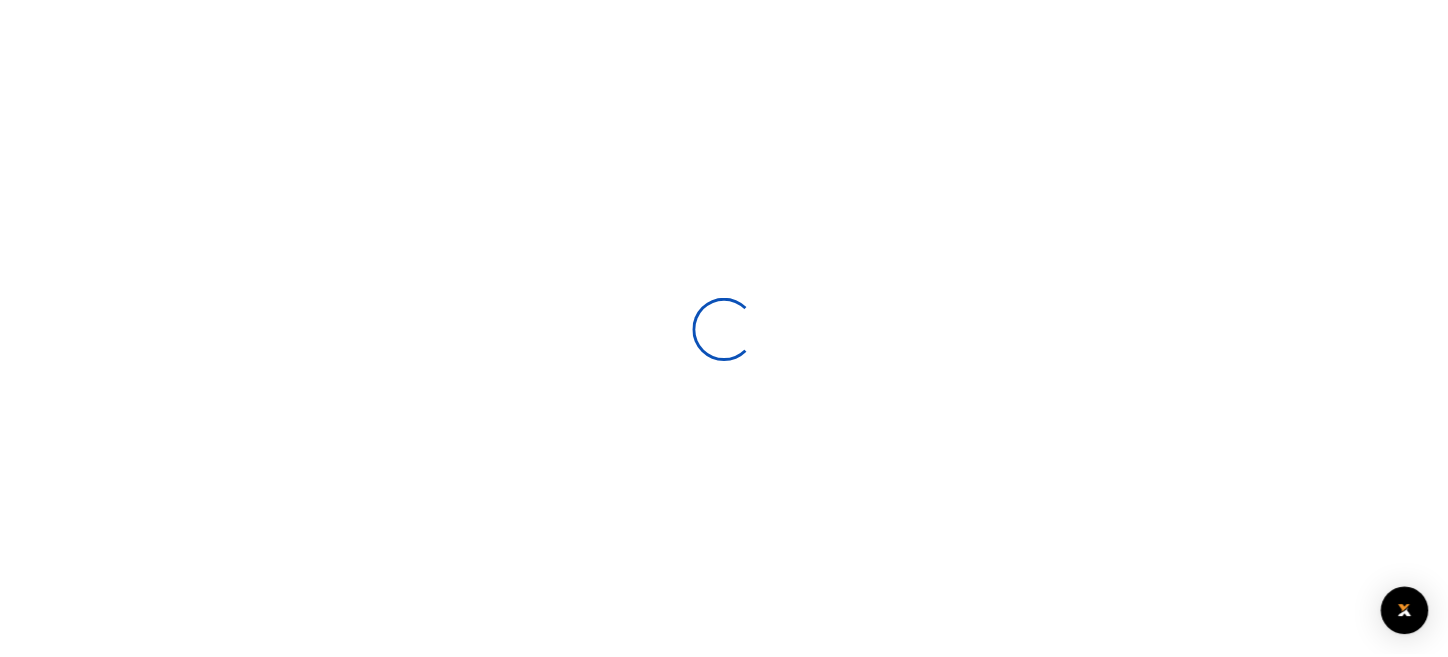 scroll, scrollTop: 0, scrollLeft: 0, axis: both 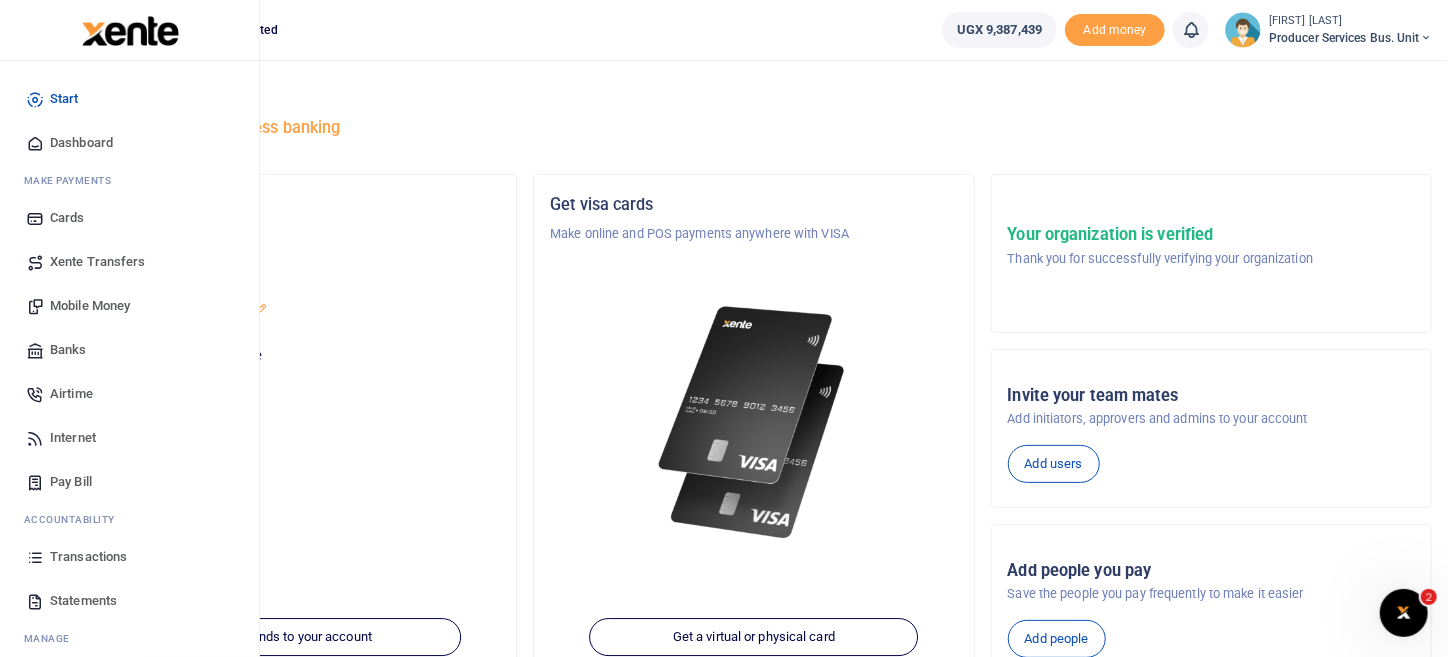 click on "Airtime" at bounding box center (71, 394) 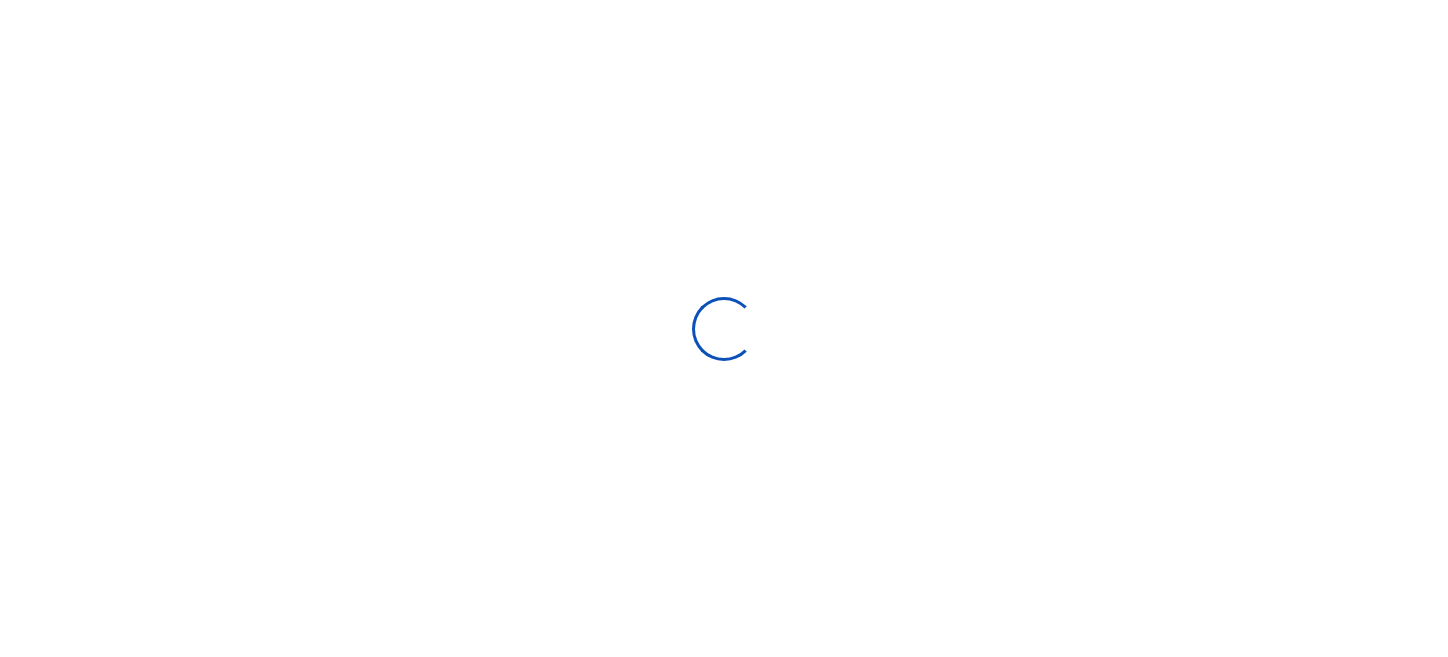scroll, scrollTop: 0, scrollLeft: 0, axis: both 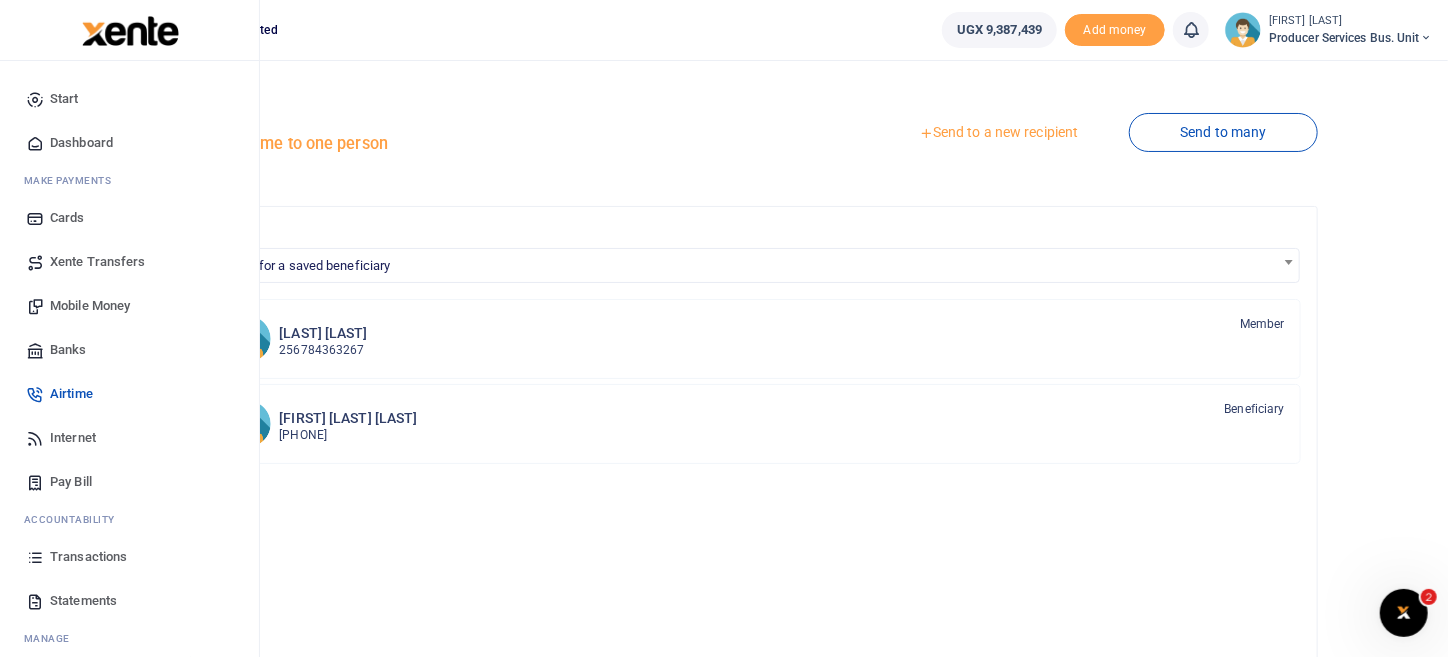 click on "Mobile Money" at bounding box center [90, 306] 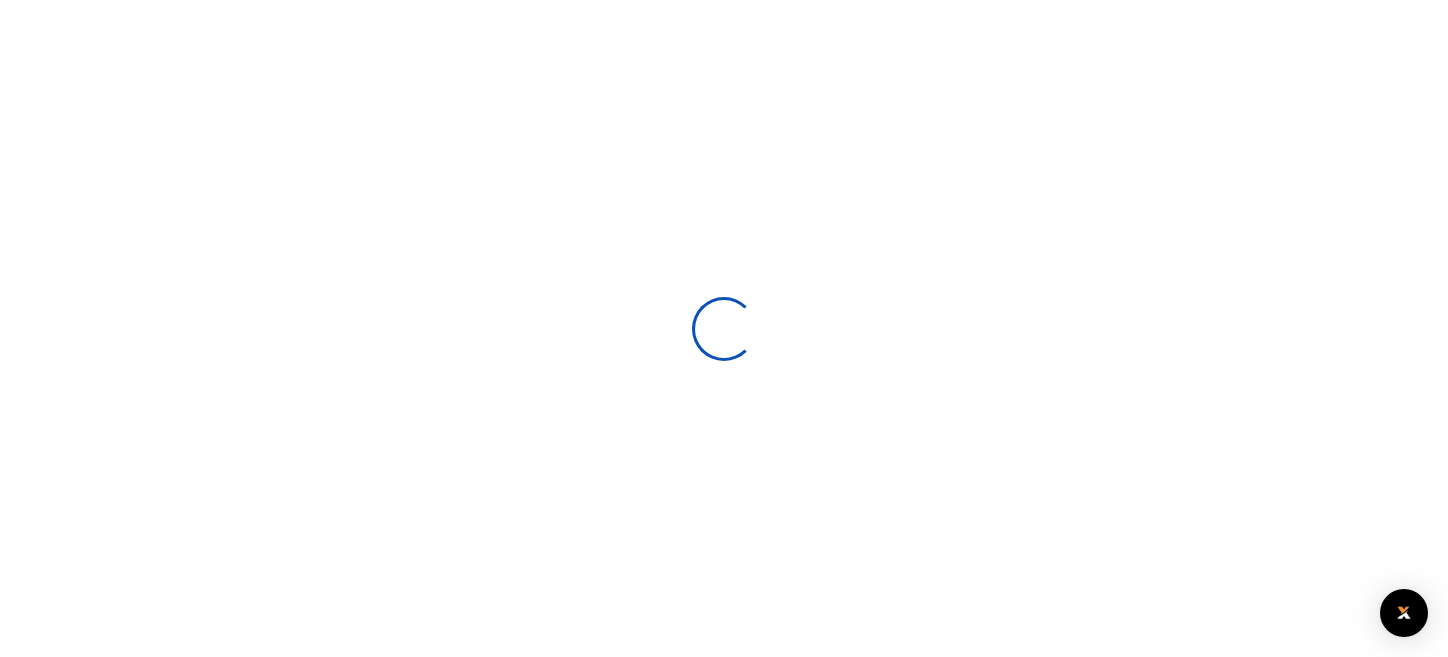 scroll, scrollTop: 0, scrollLeft: 0, axis: both 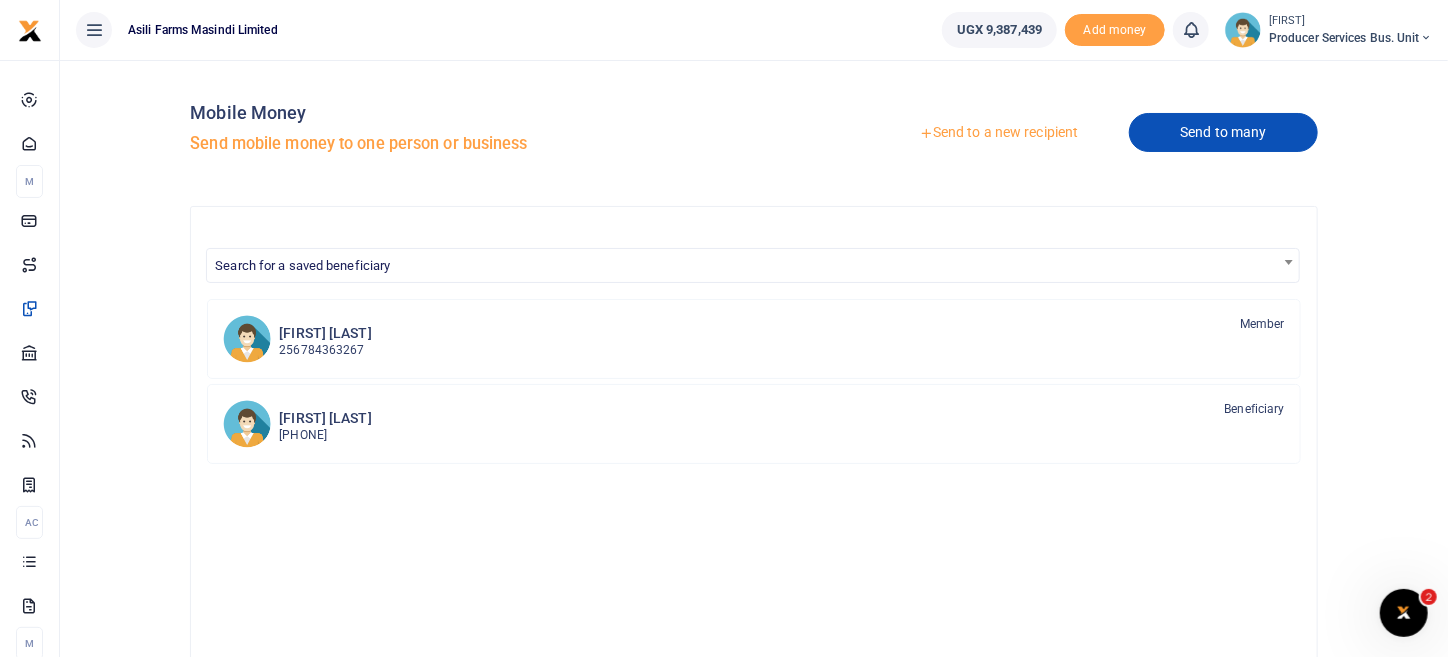 click on "Send to many" at bounding box center (1223, 132) 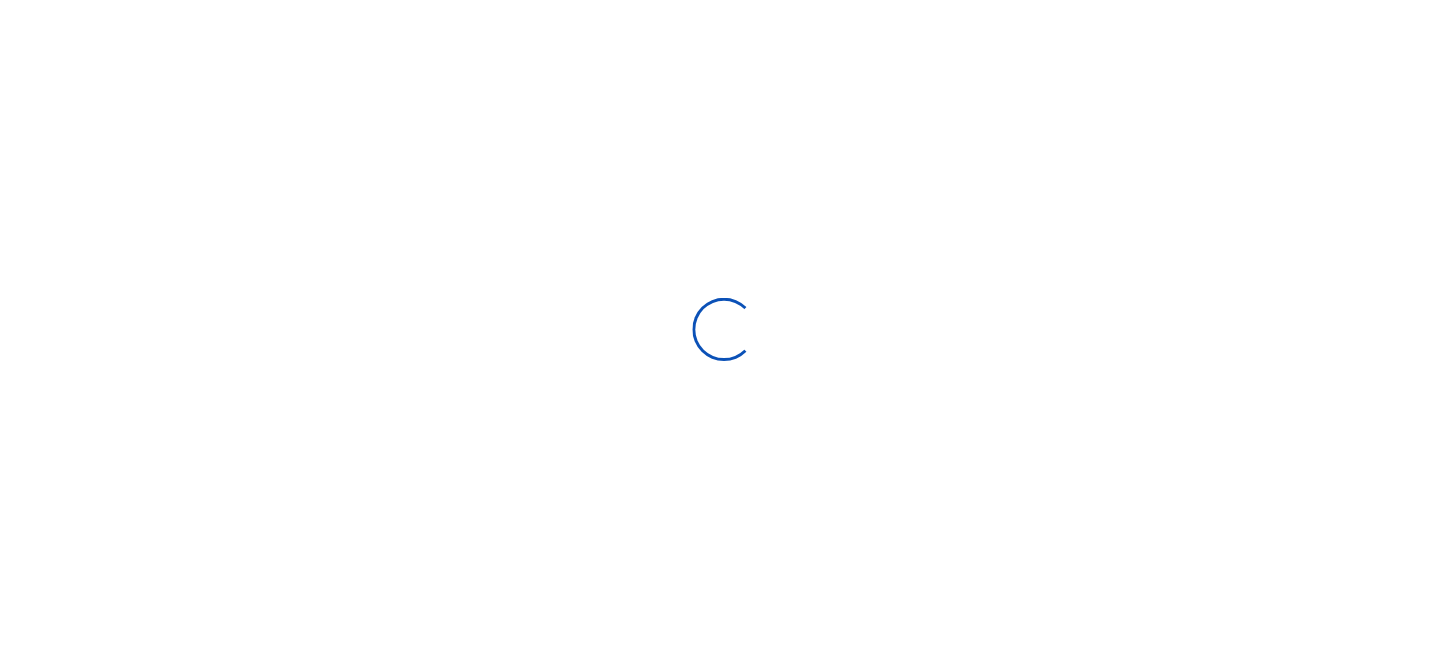 scroll, scrollTop: 0, scrollLeft: 0, axis: both 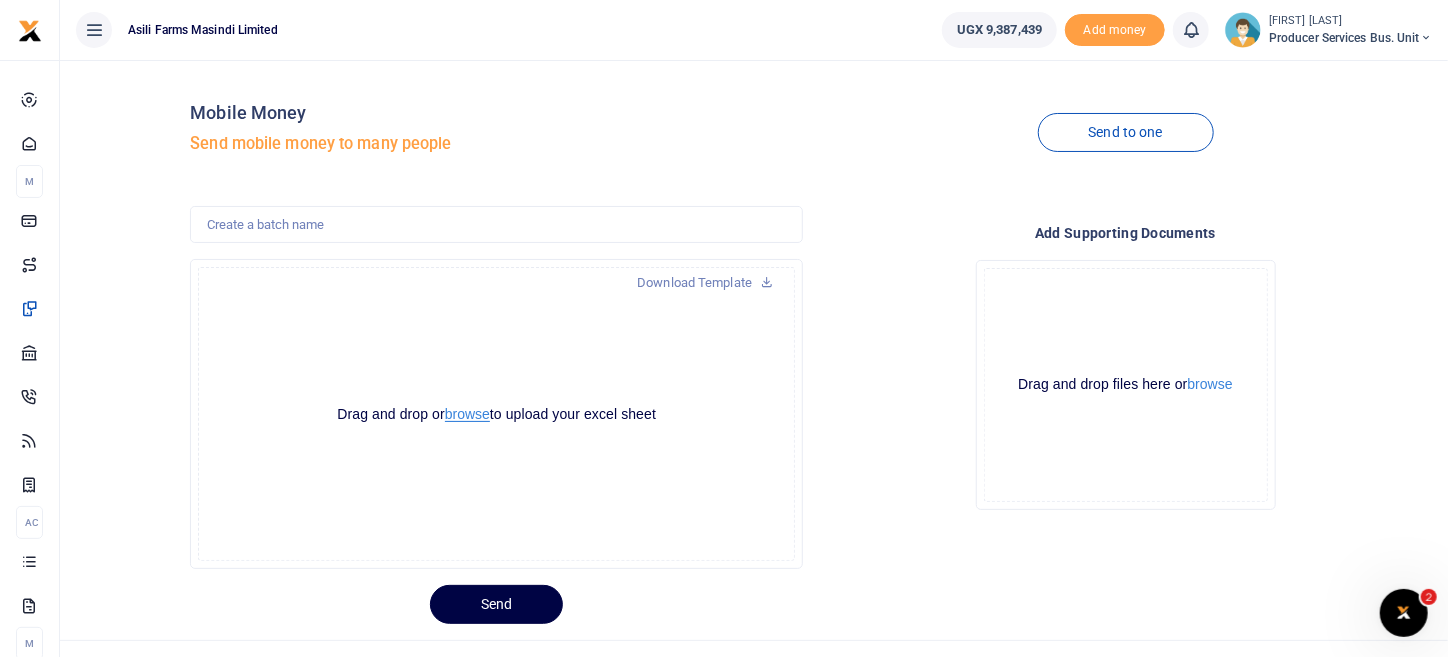 click on "browse" at bounding box center [467, 414] 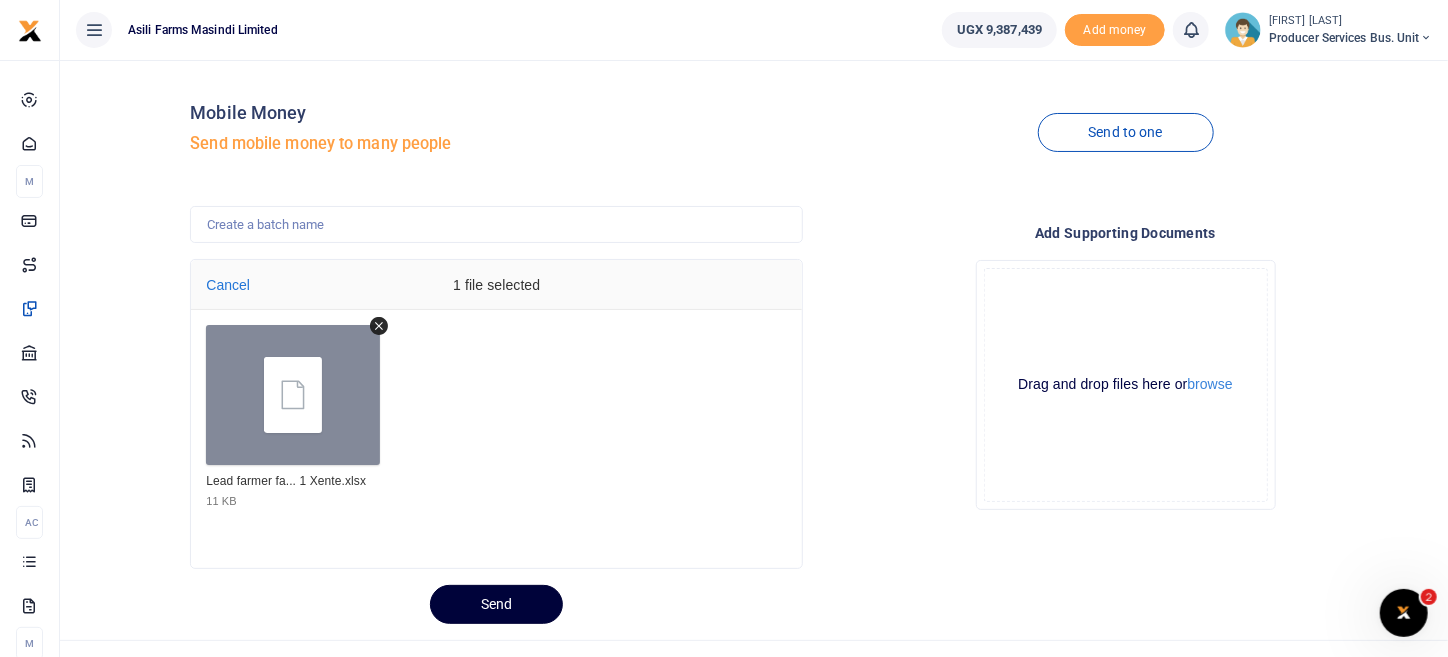 click on "Send" at bounding box center (496, 604) 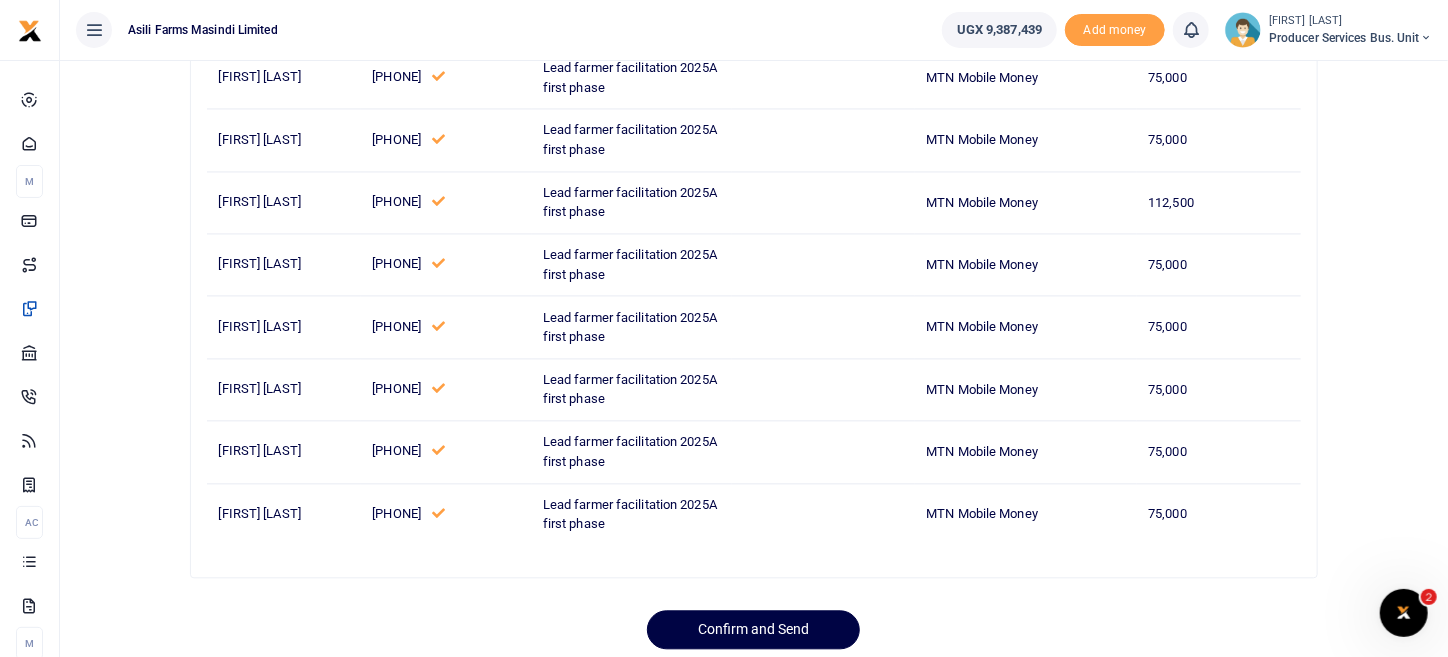 scroll, scrollTop: 2034, scrollLeft: 0, axis: vertical 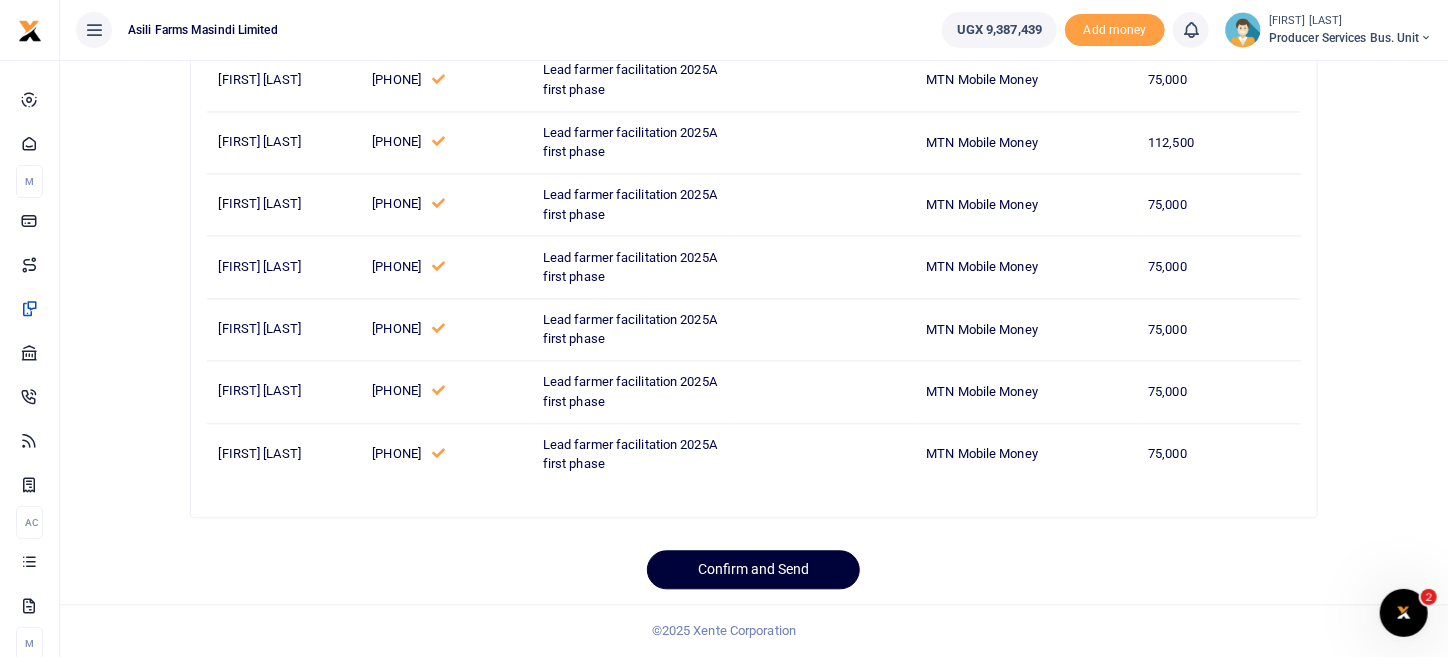 click on "Confirm and Send" at bounding box center [753, 569] 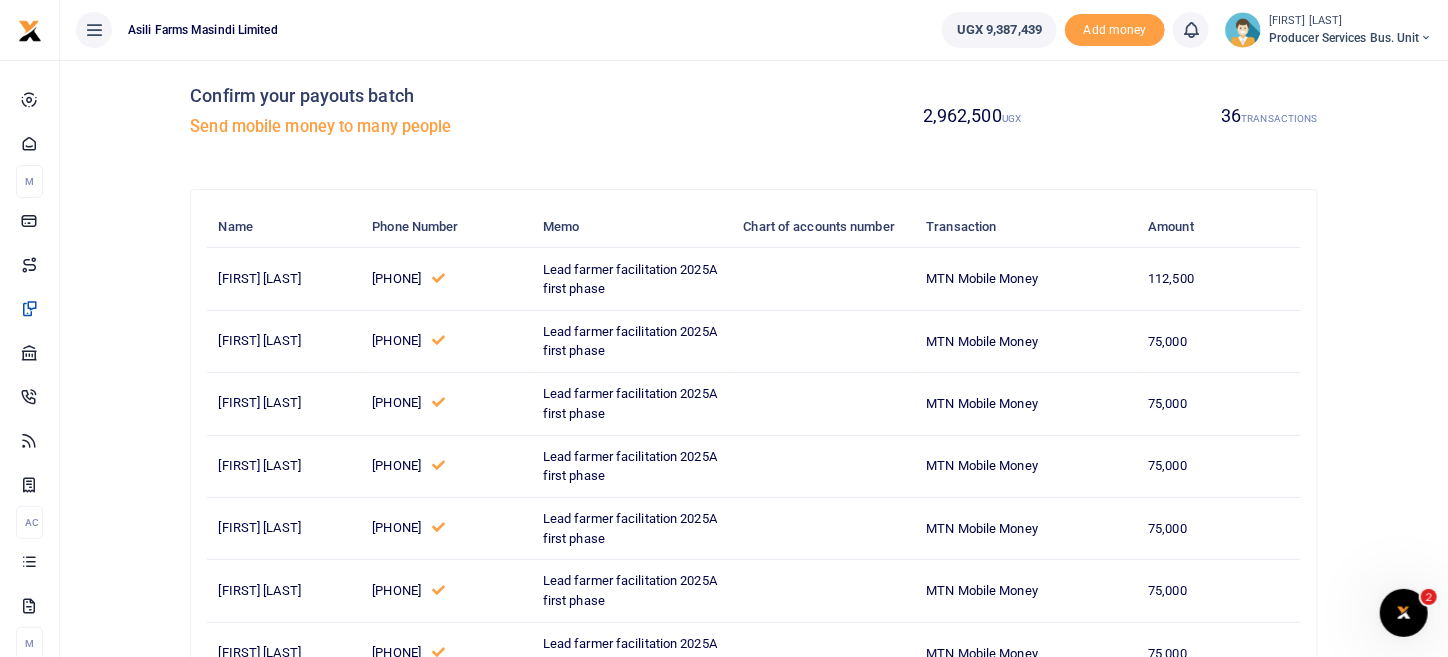 scroll, scrollTop: 0, scrollLeft: 0, axis: both 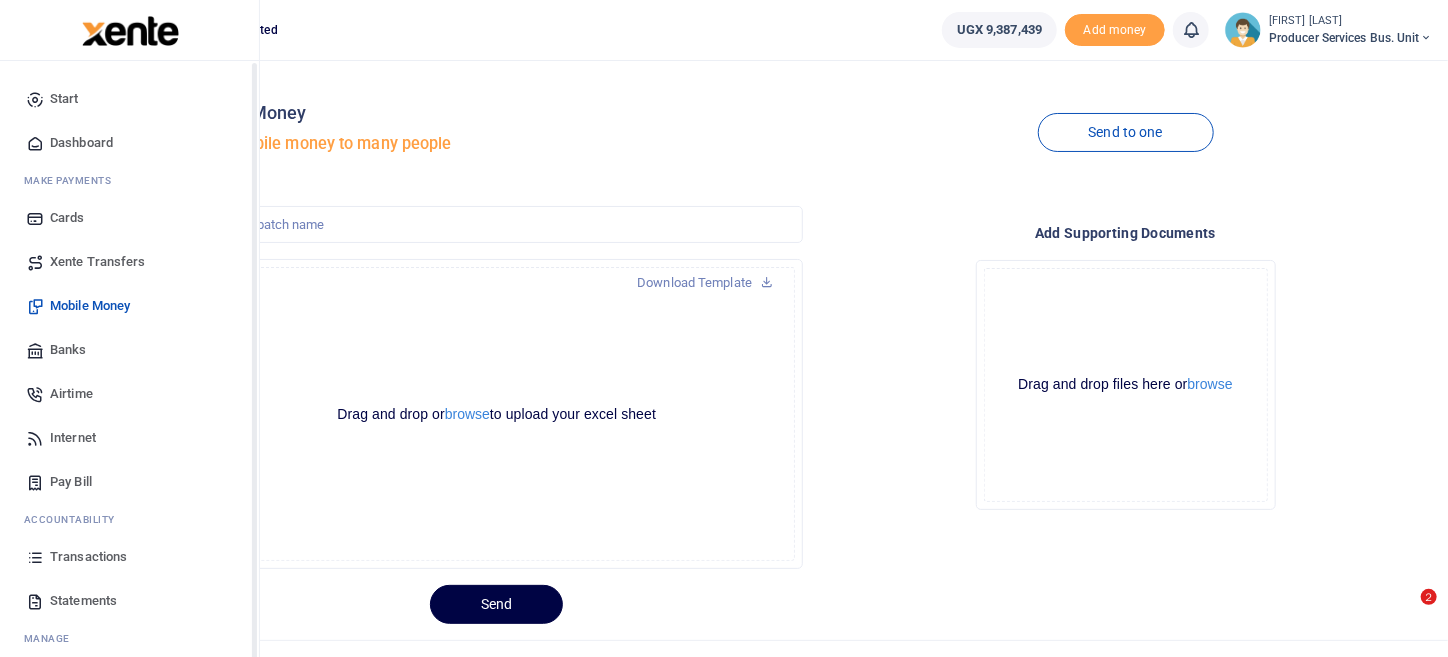 click on "Transactions" at bounding box center [88, 557] 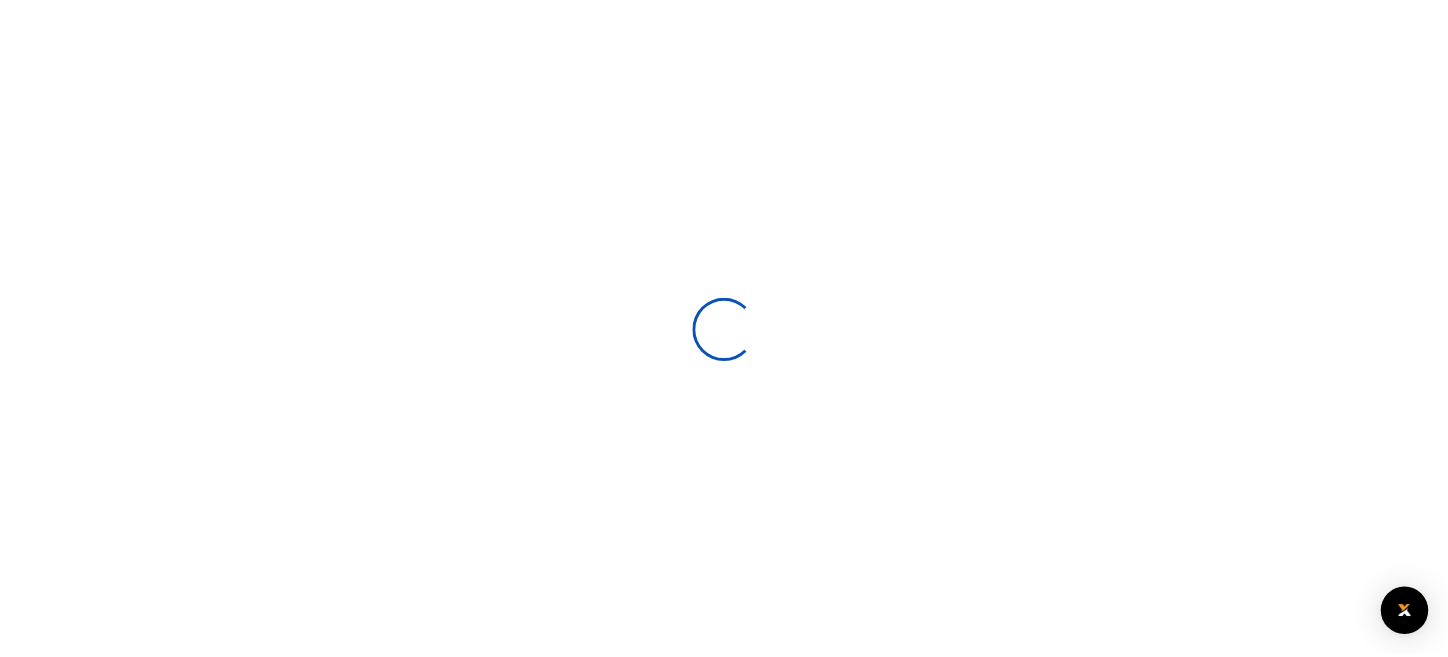 scroll, scrollTop: 0, scrollLeft: 0, axis: both 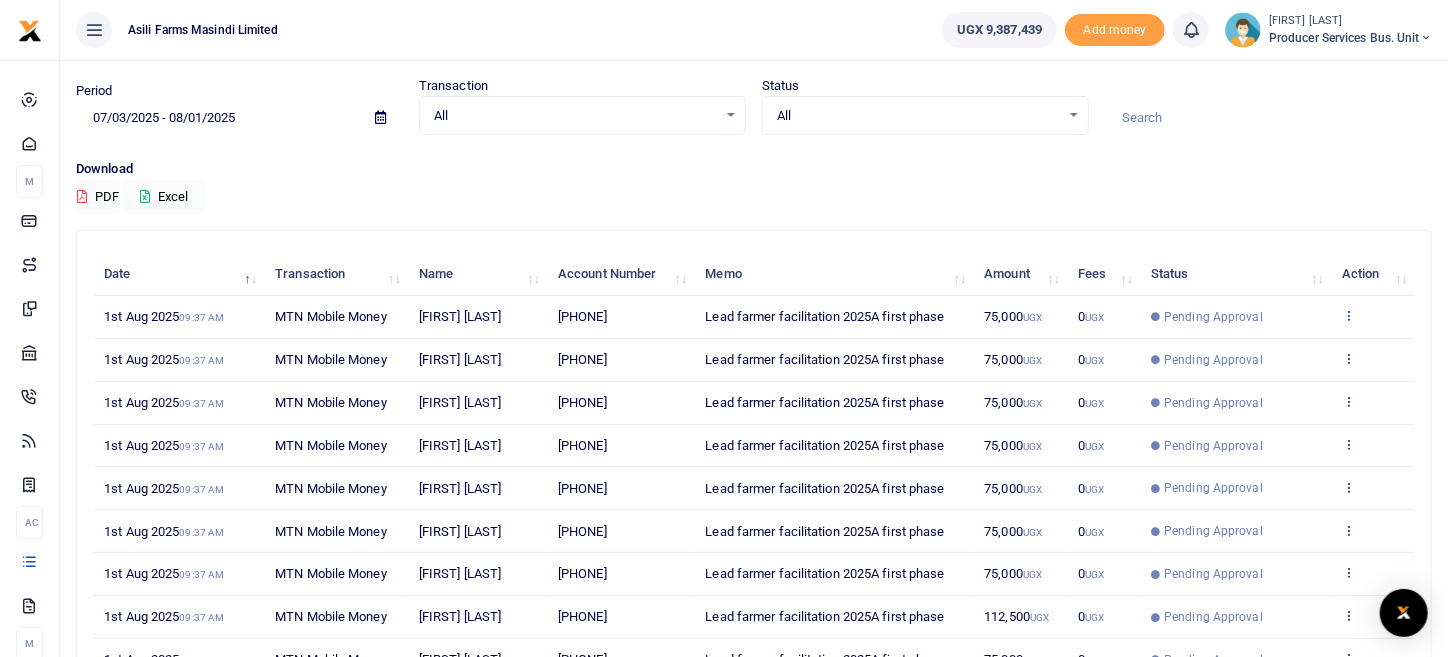 click at bounding box center (1348, 315) 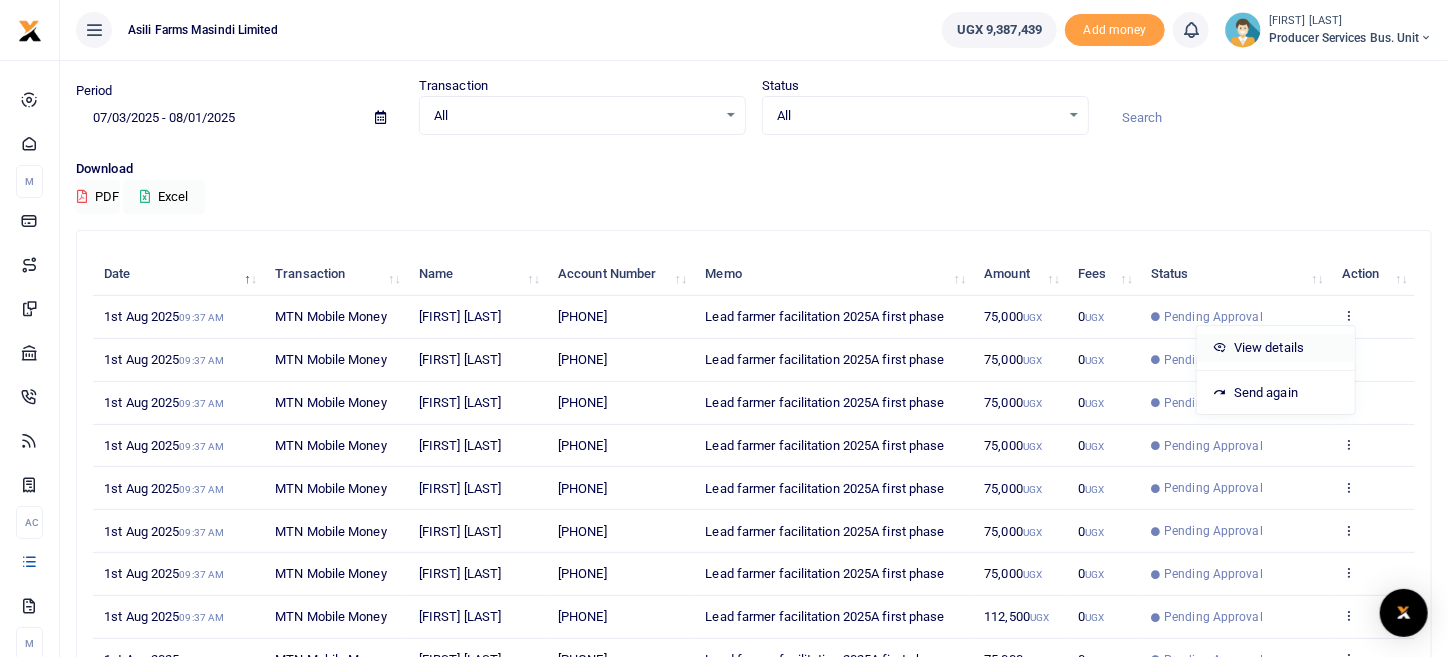 click on "View details" at bounding box center [1276, 348] 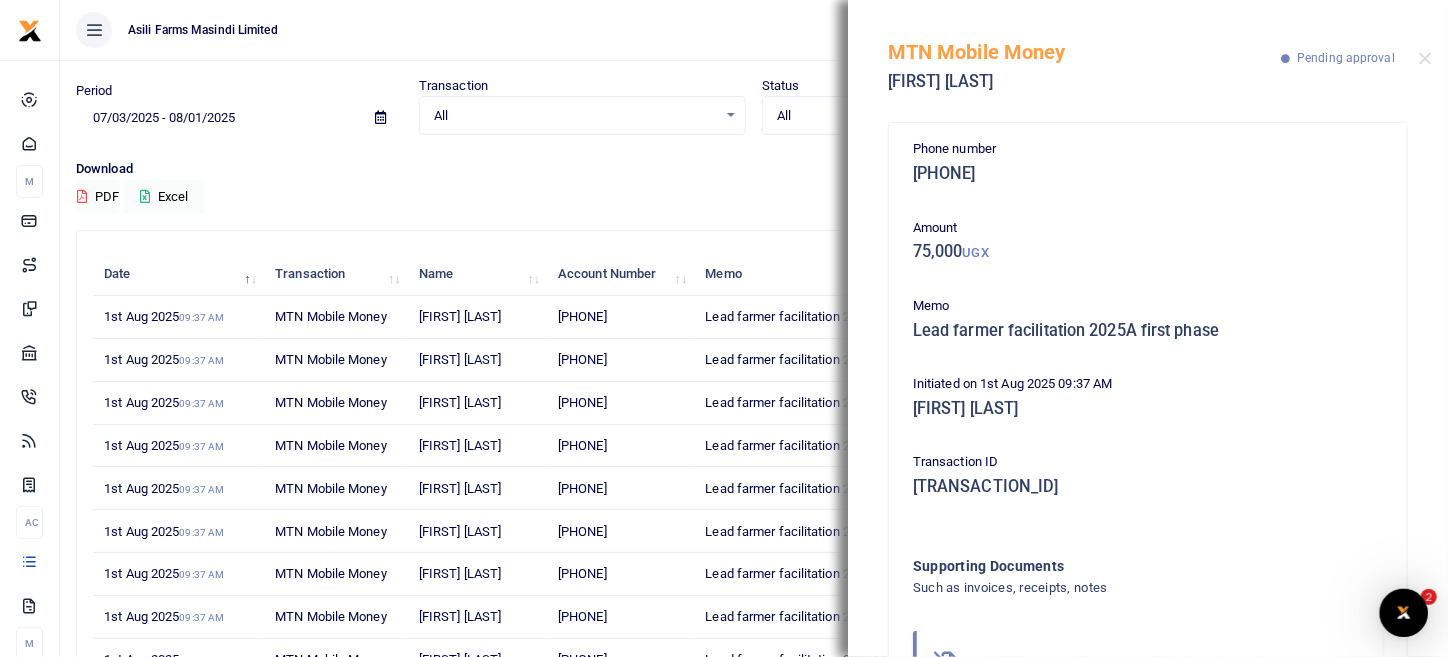 scroll, scrollTop: 0, scrollLeft: 0, axis: both 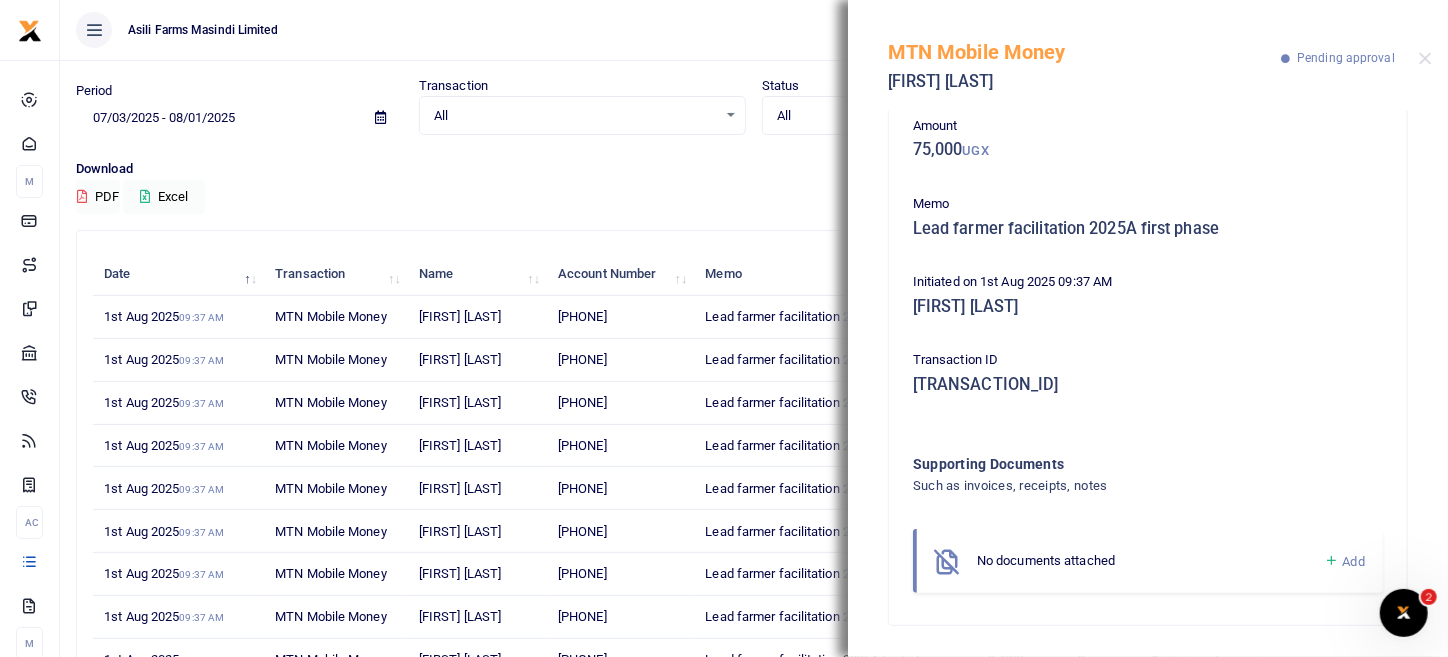 click on "Add" at bounding box center (1354, 561) 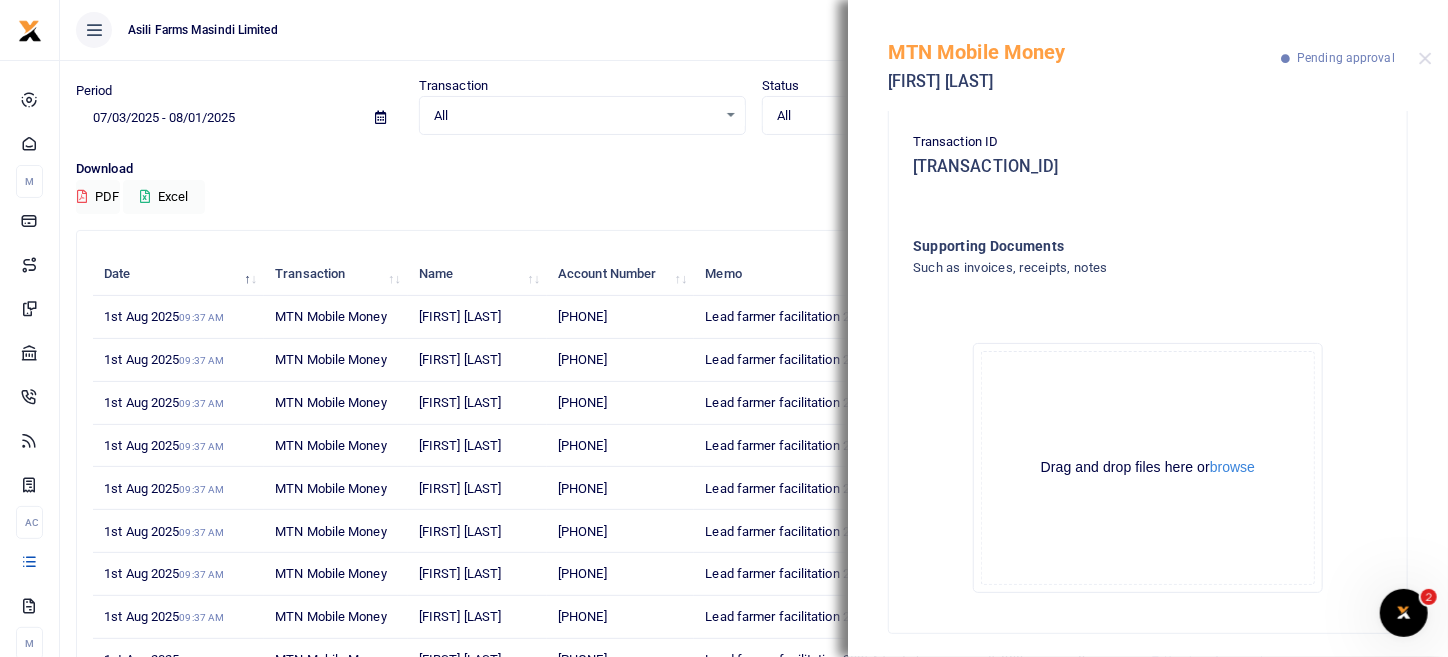 scroll, scrollTop: 327, scrollLeft: 0, axis: vertical 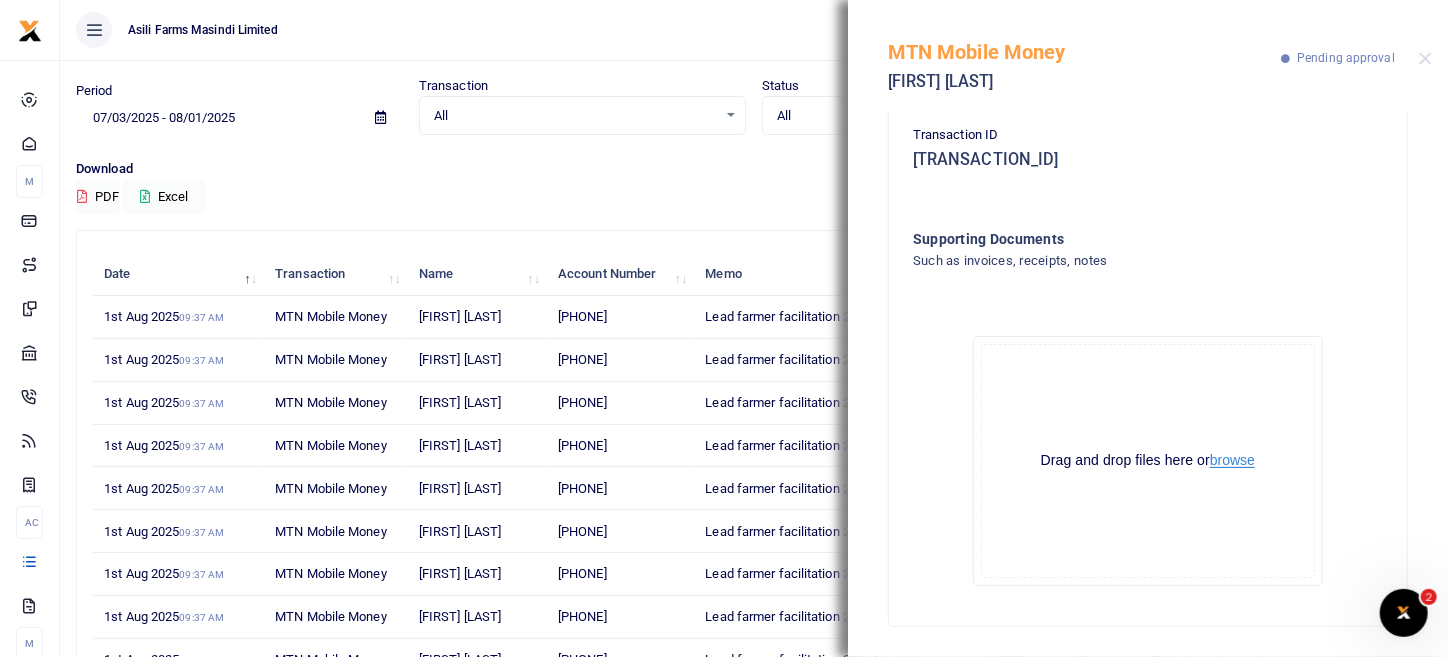 click on "browse" at bounding box center [1232, 460] 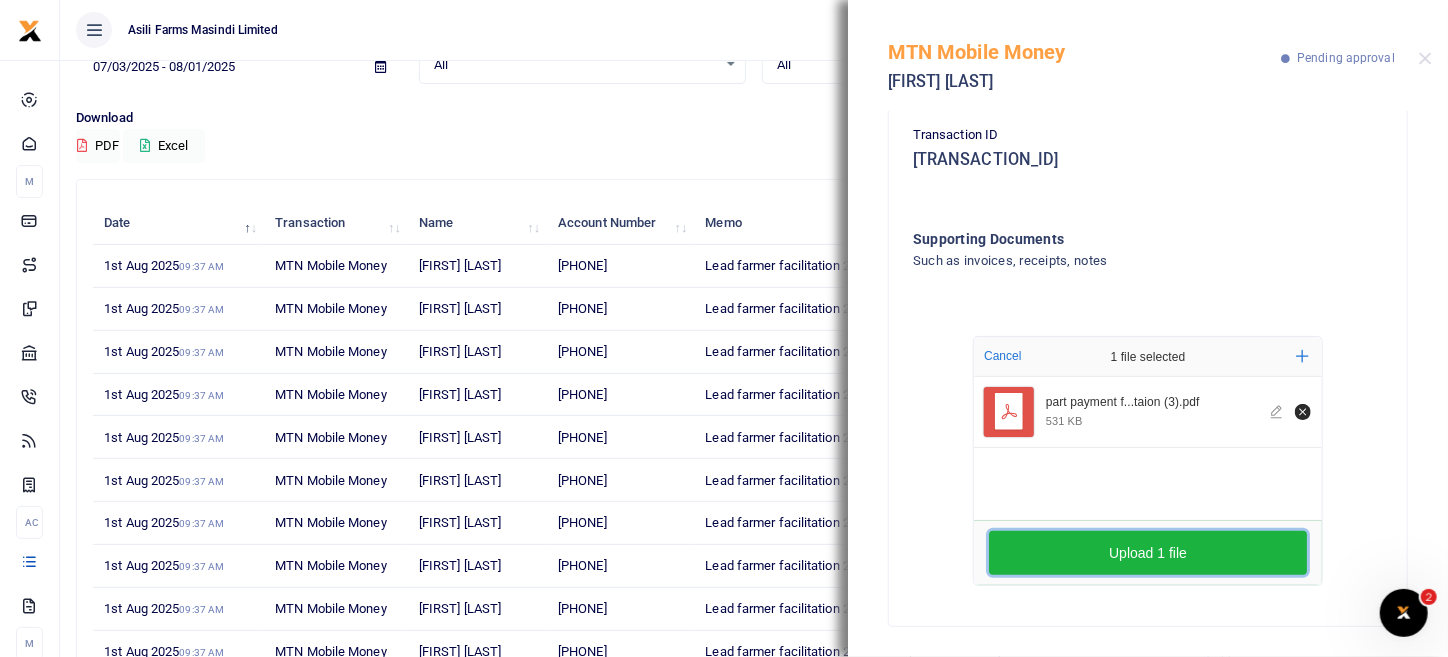 scroll, scrollTop: 158, scrollLeft: 0, axis: vertical 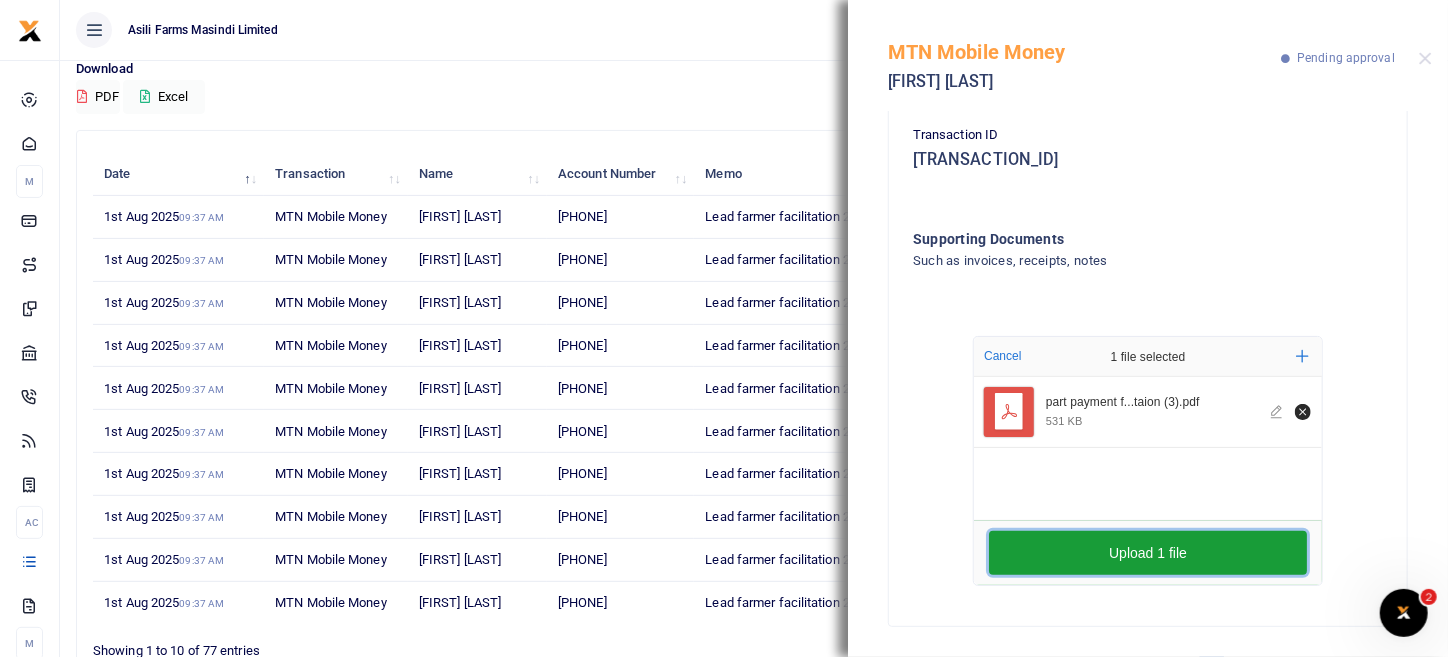 click on "Upload 1 file" at bounding box center (1148, 553) 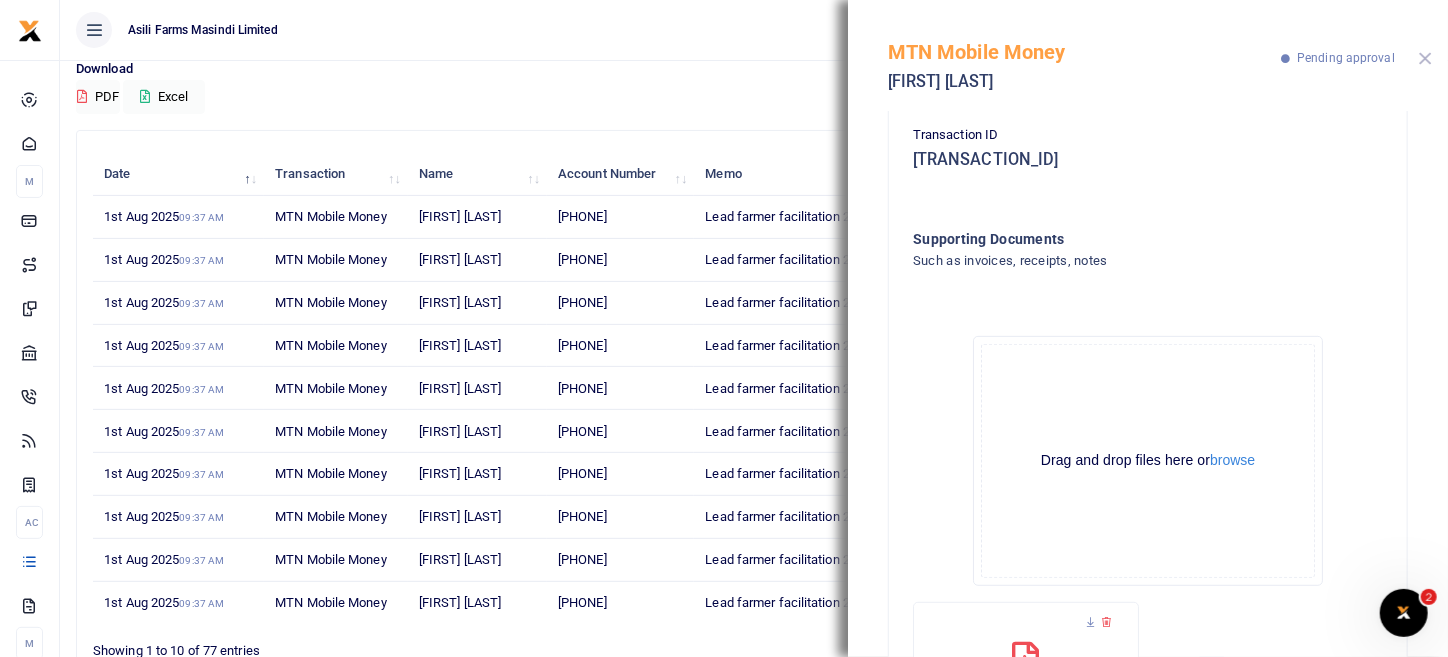 click at bounding box center [1425, 58] 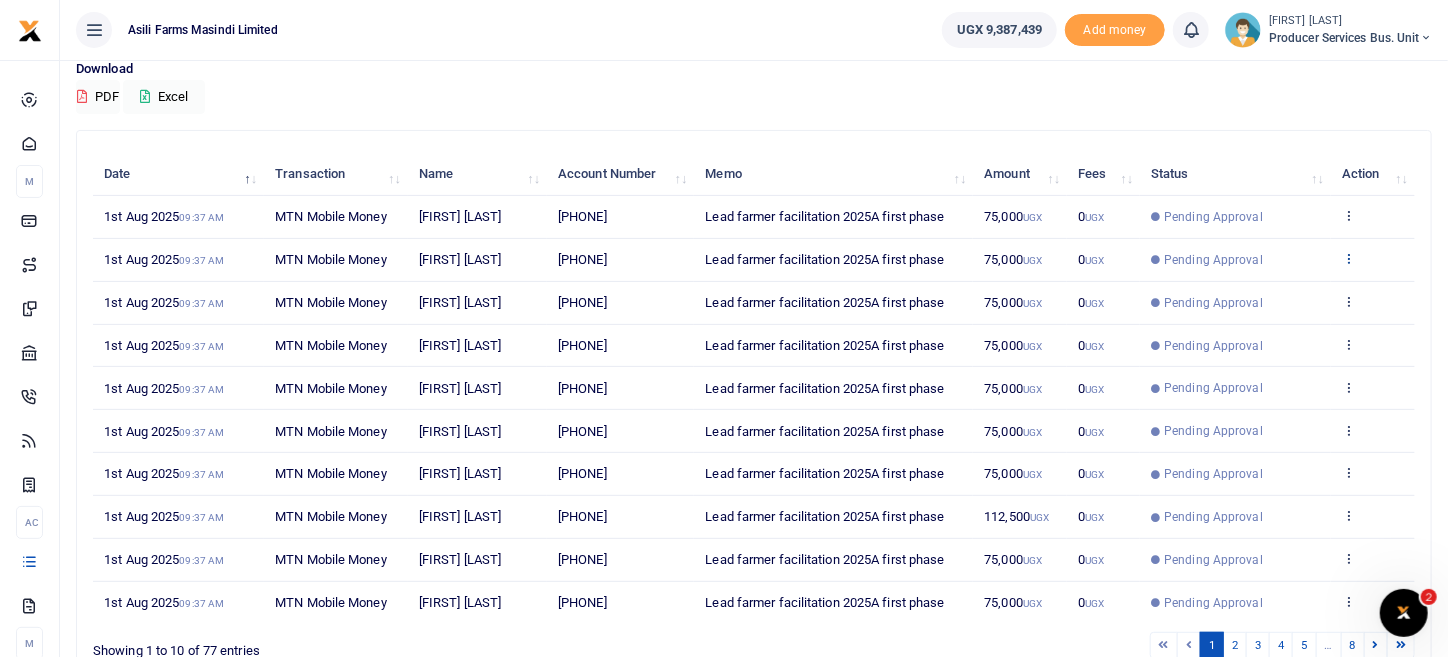 click at bounding box center [1348, 258] 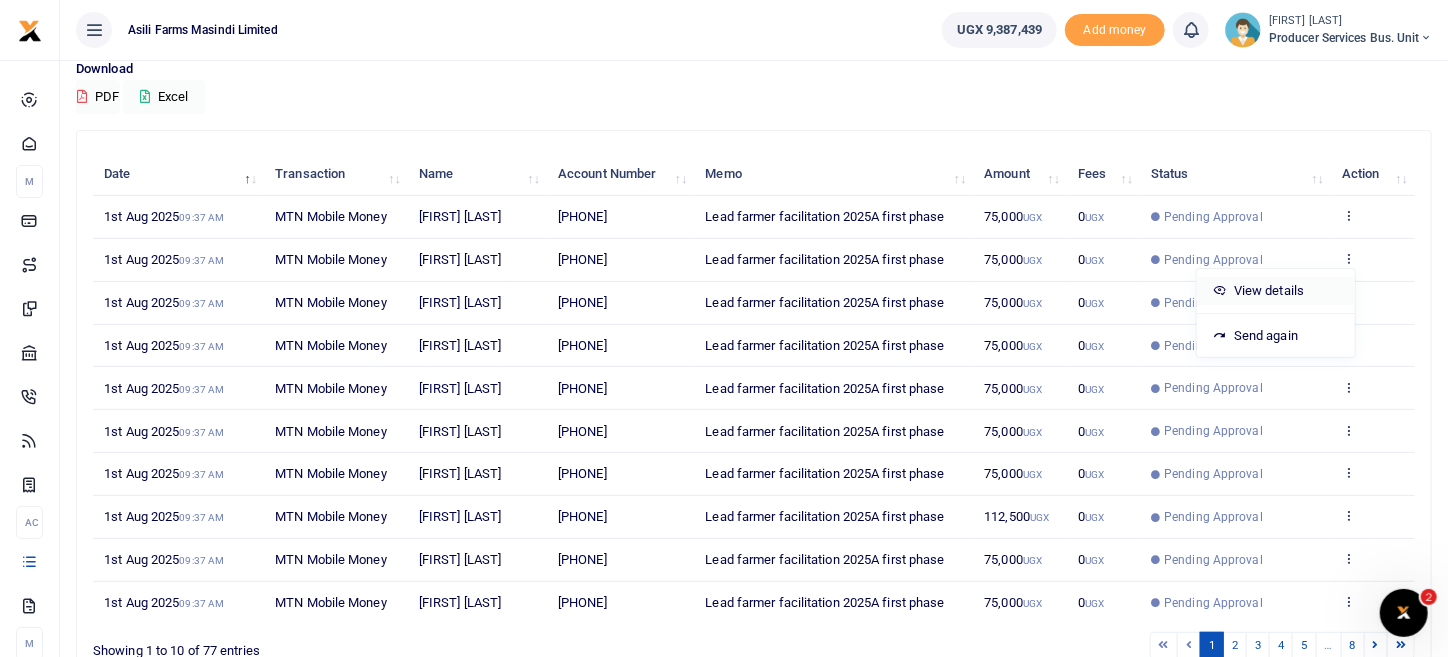 click on "View details" at bounding box center (1276, 291) 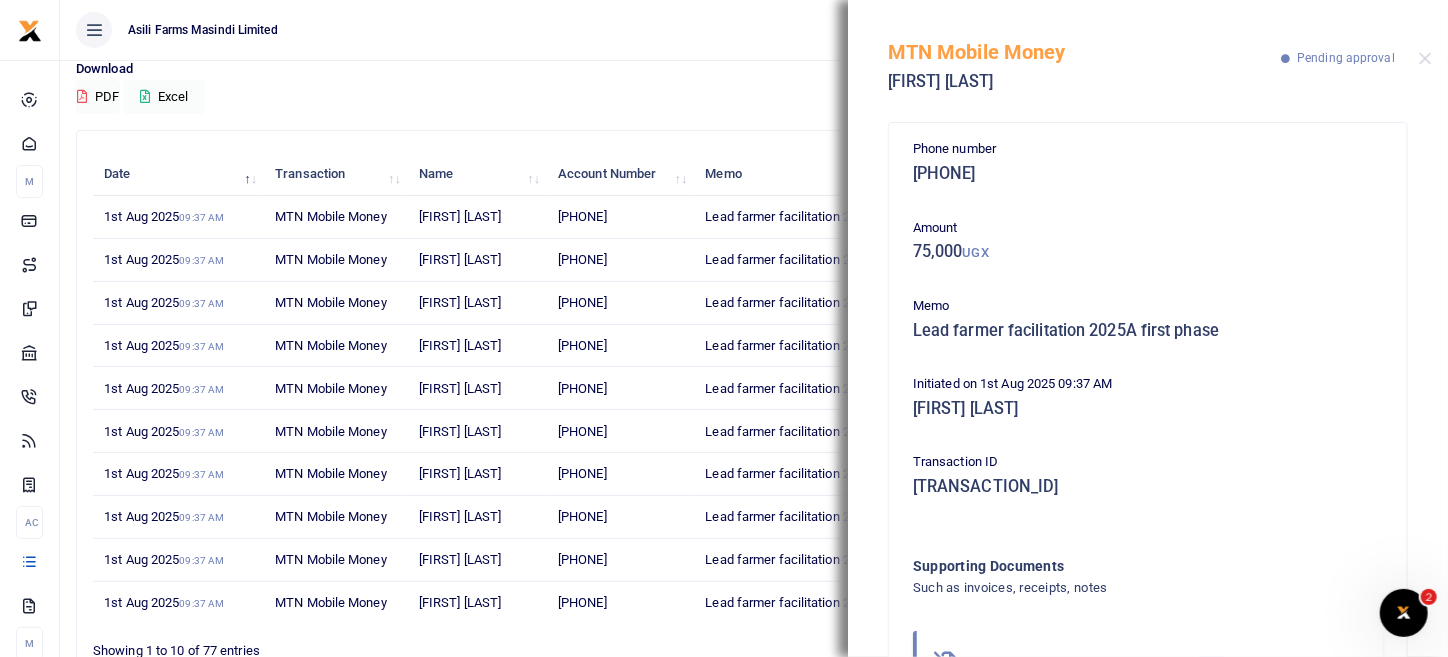 scroll, scrollTop: 102, scrollLeft: 0, axis: vertical 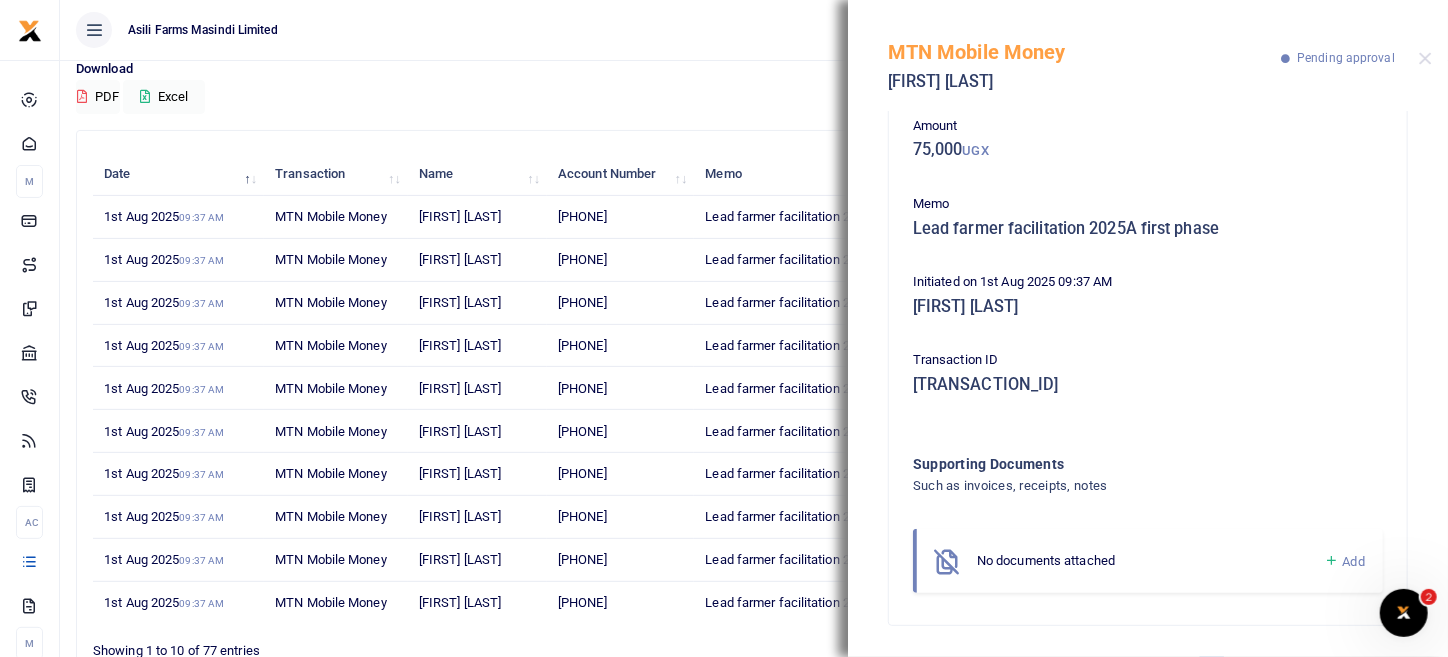 click on "Add" at bounding box center [1344, 561] 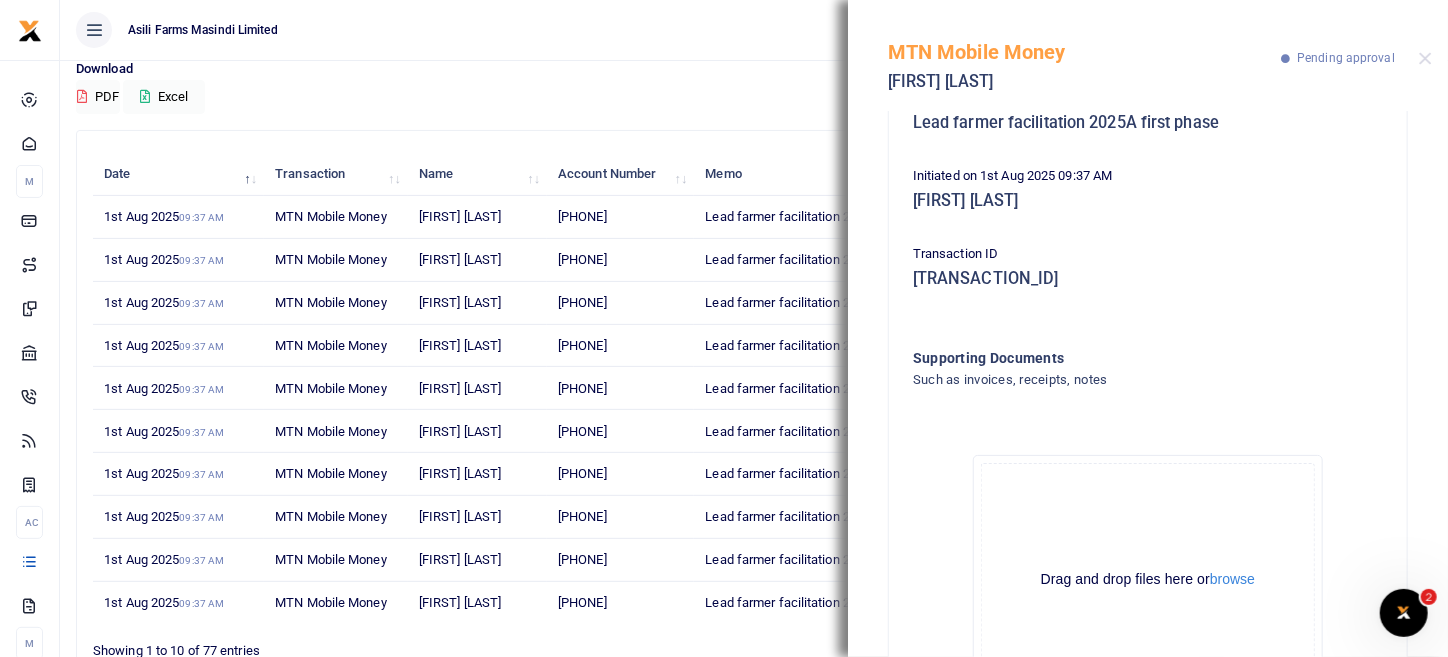 scroll, scrollTop: 327, scrollLeft: 0, axis: vertical 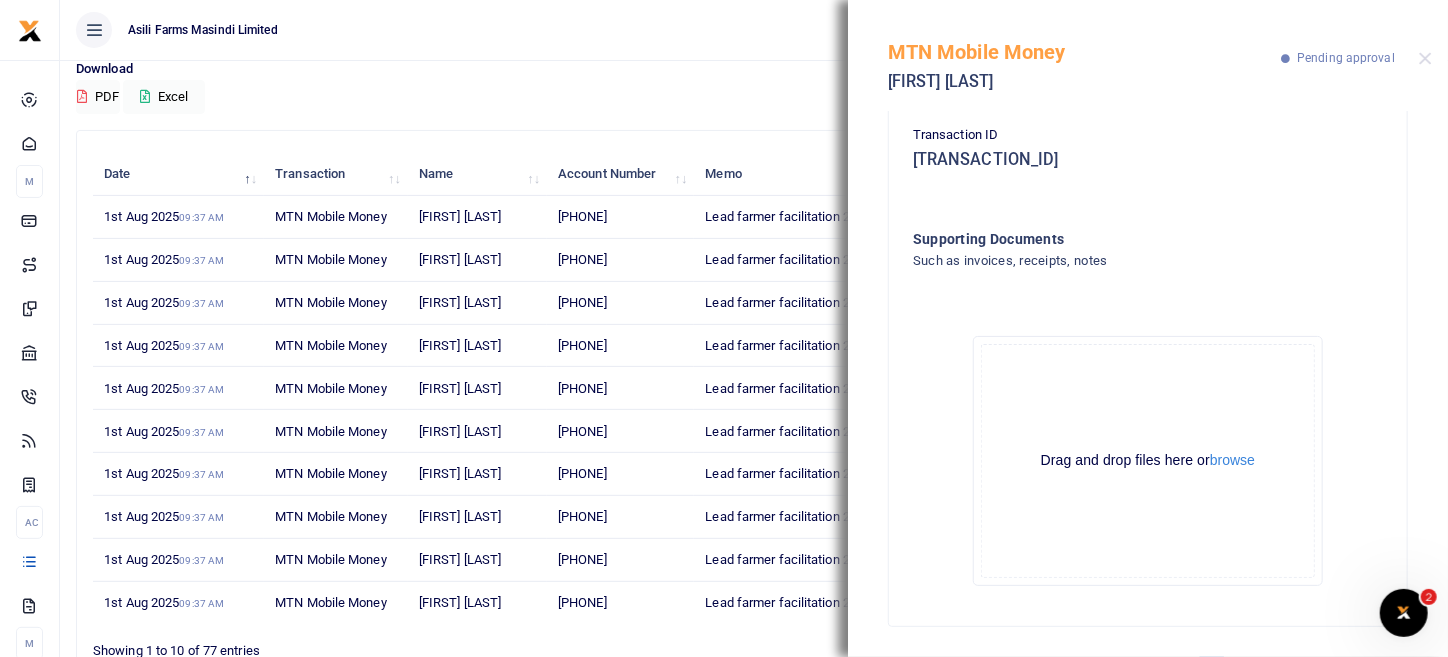 click on "Drag and drop files here or  browse Powered by  Uppy" 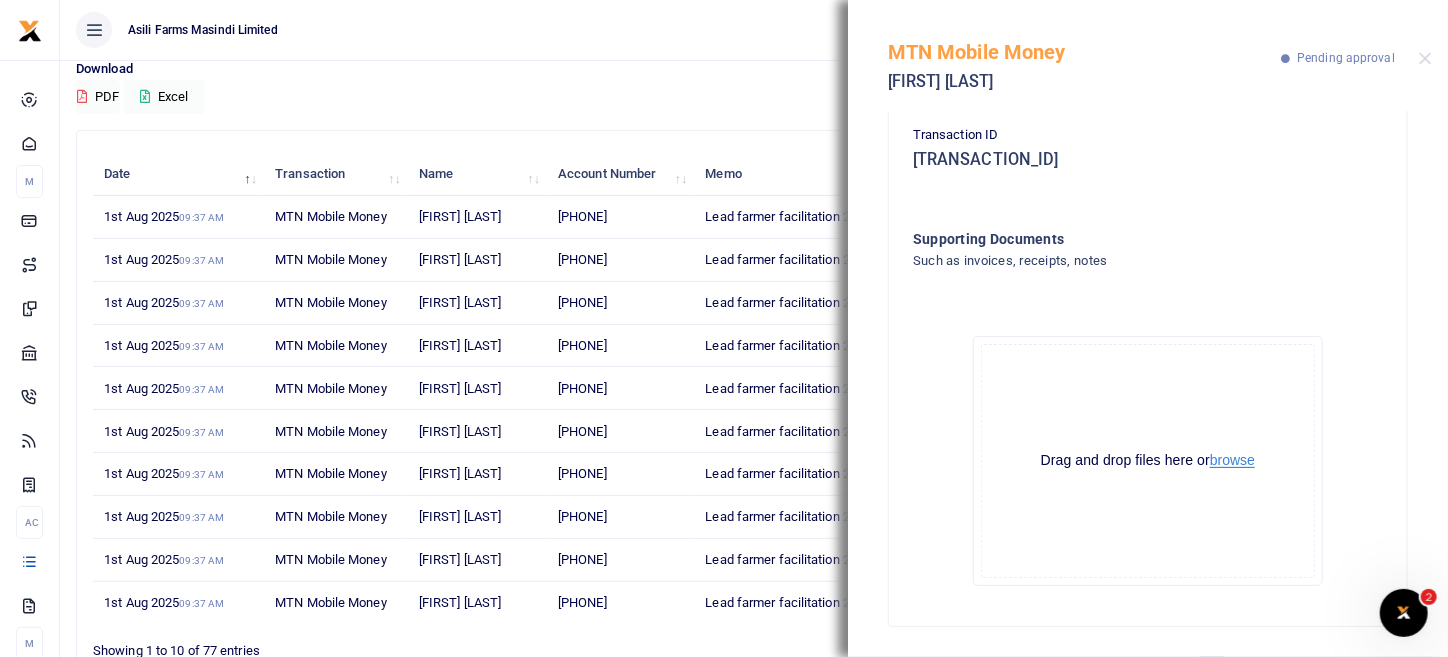 click on "browse" at bounding box center (1232, 460) 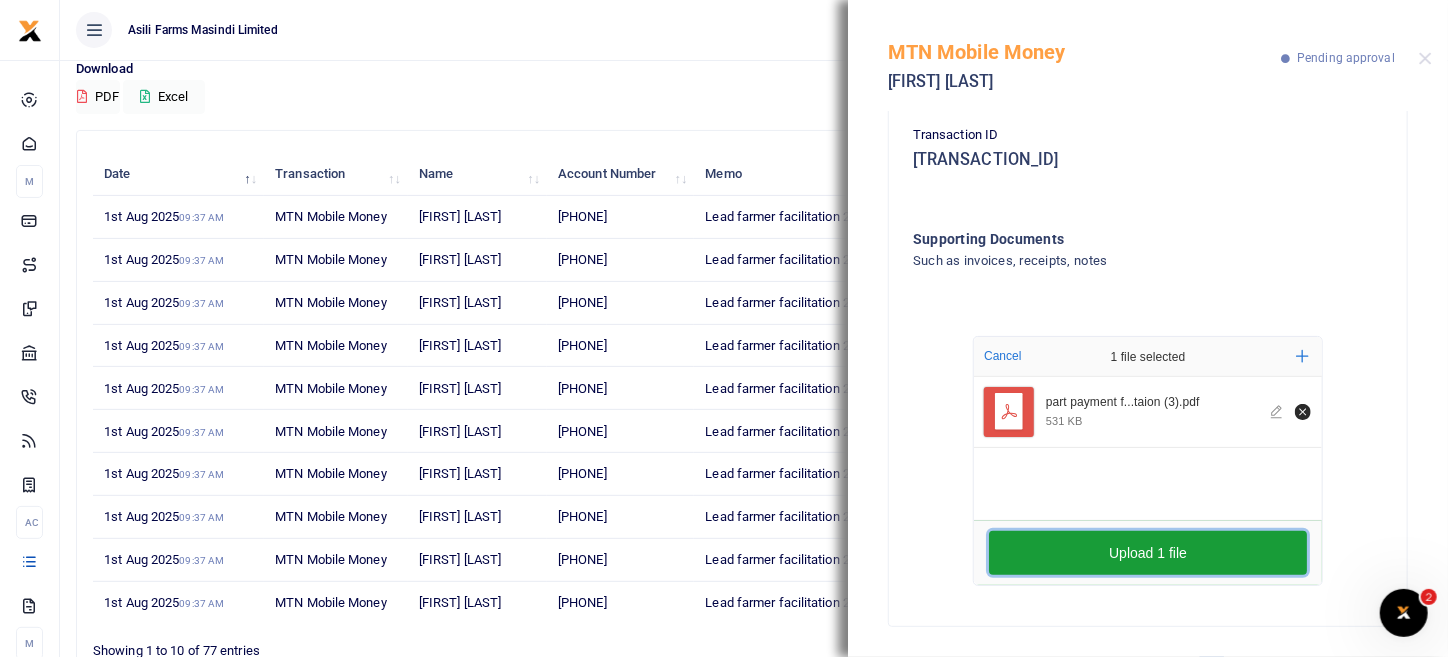 click on "Upload 1 file" at bounding box center (1148, 553) 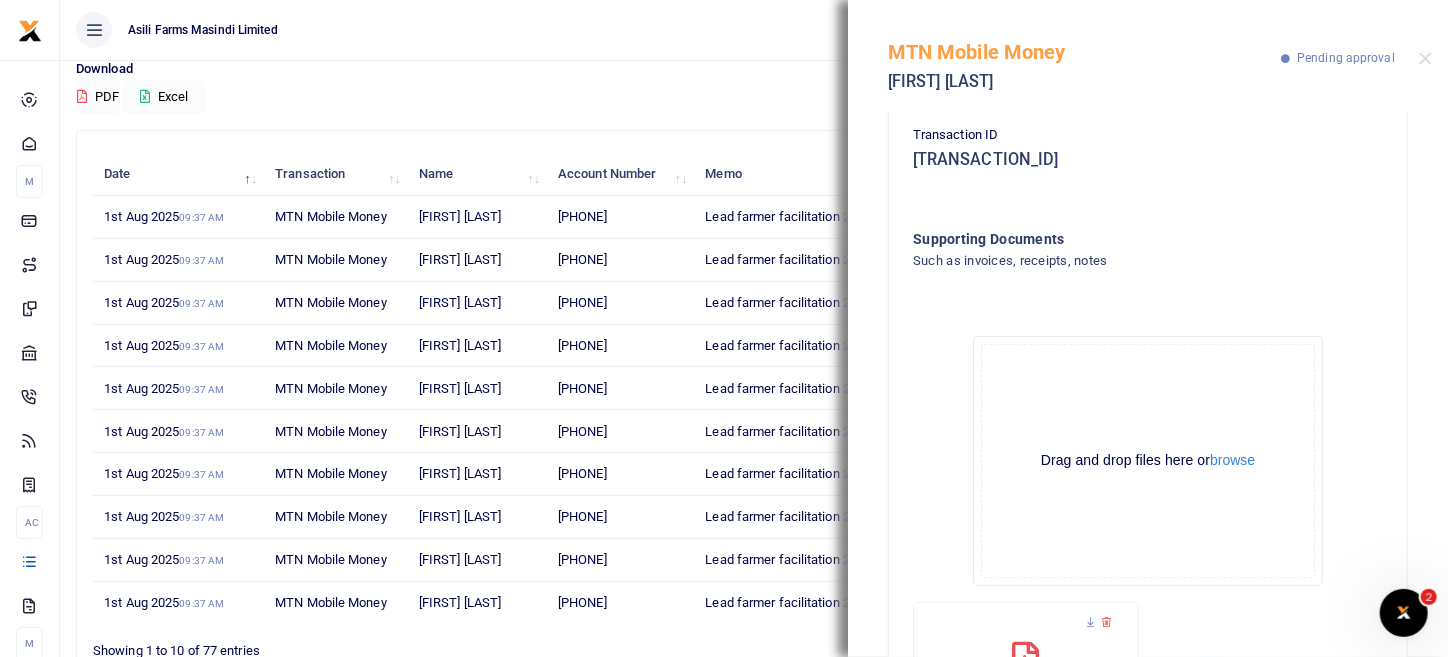 drag, startPoint x: 713, startPoint y: 77, endPoint x: 937, endPoint y: 1, distance: 236.54175 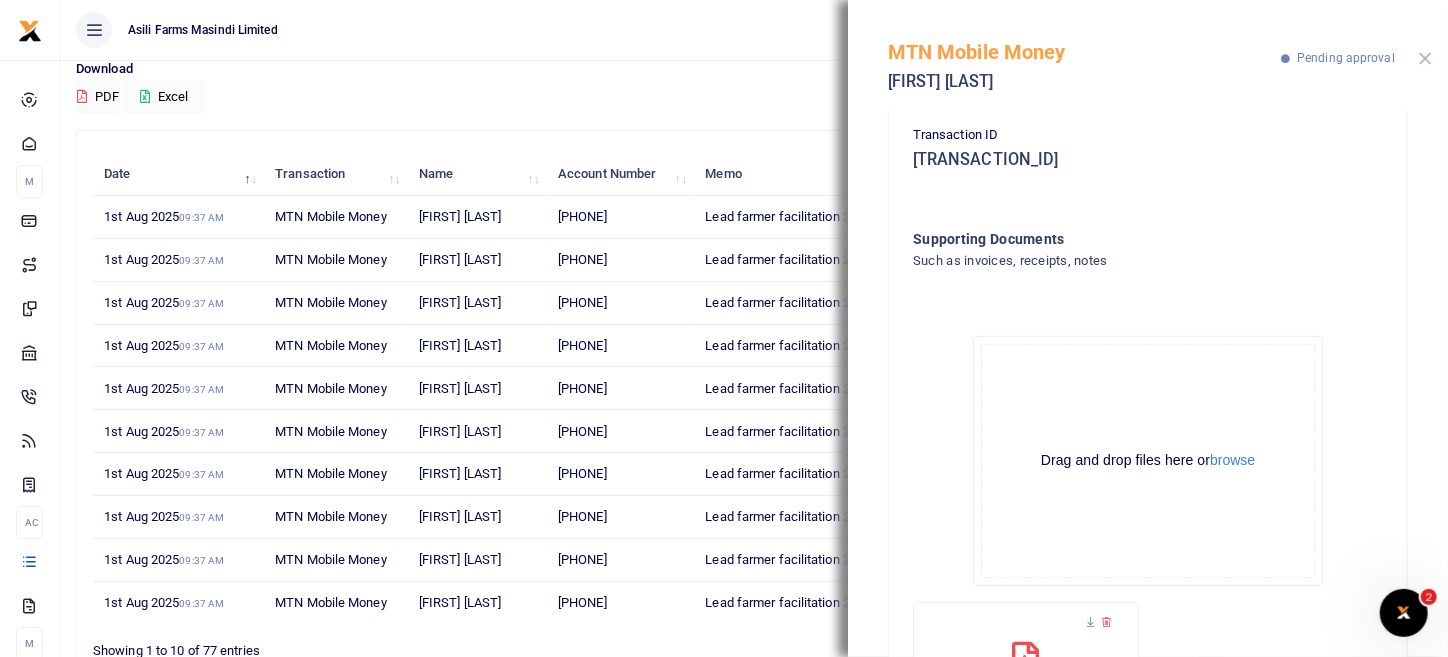 click at bounding box center (1425, 58) 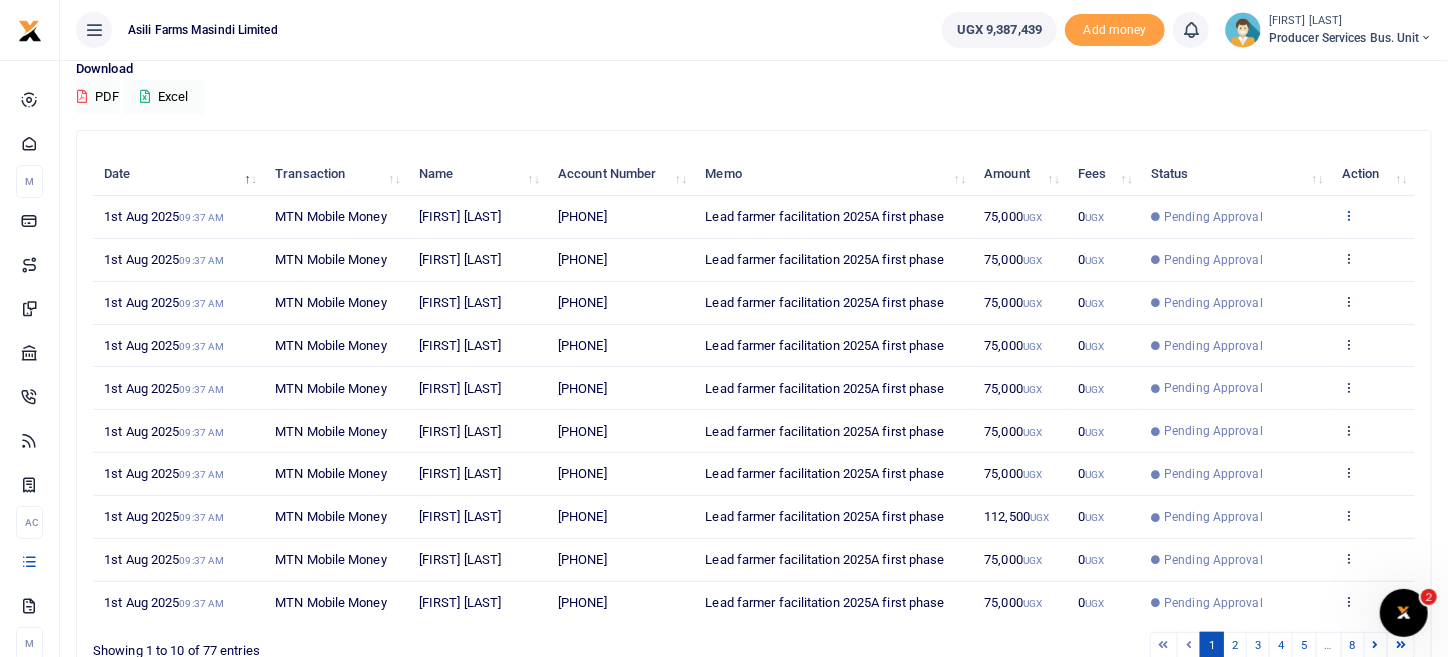 click at bounding box center (1348, 215) 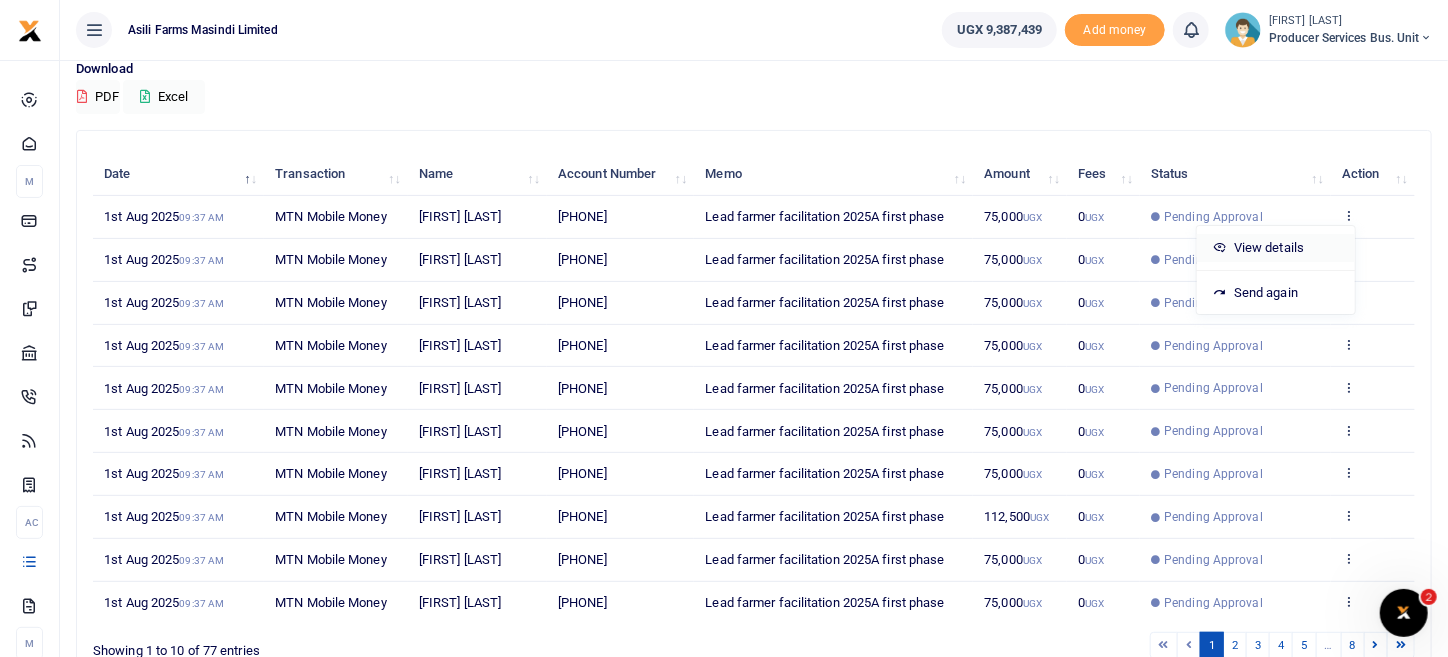 click on "View details" at bounding box center [1276, 248] 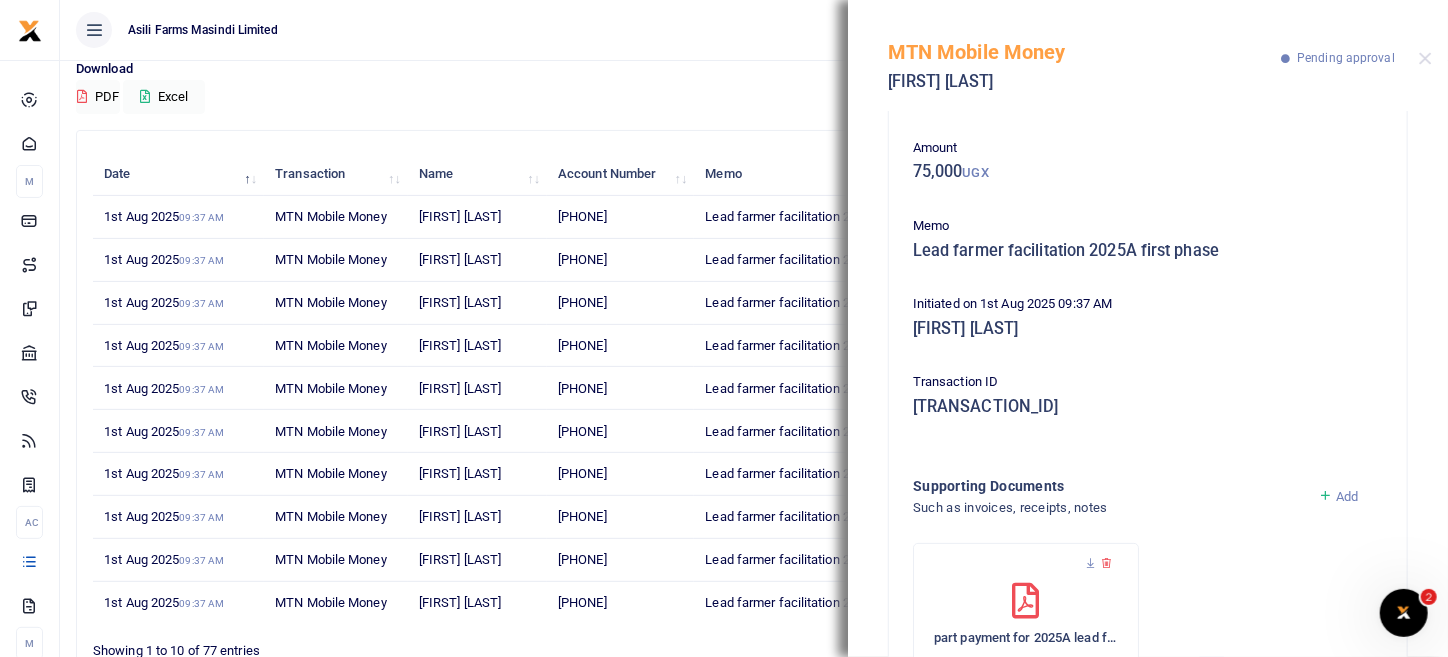 scroll, scrollTop: 0, scrollLeft: 0, axis: both 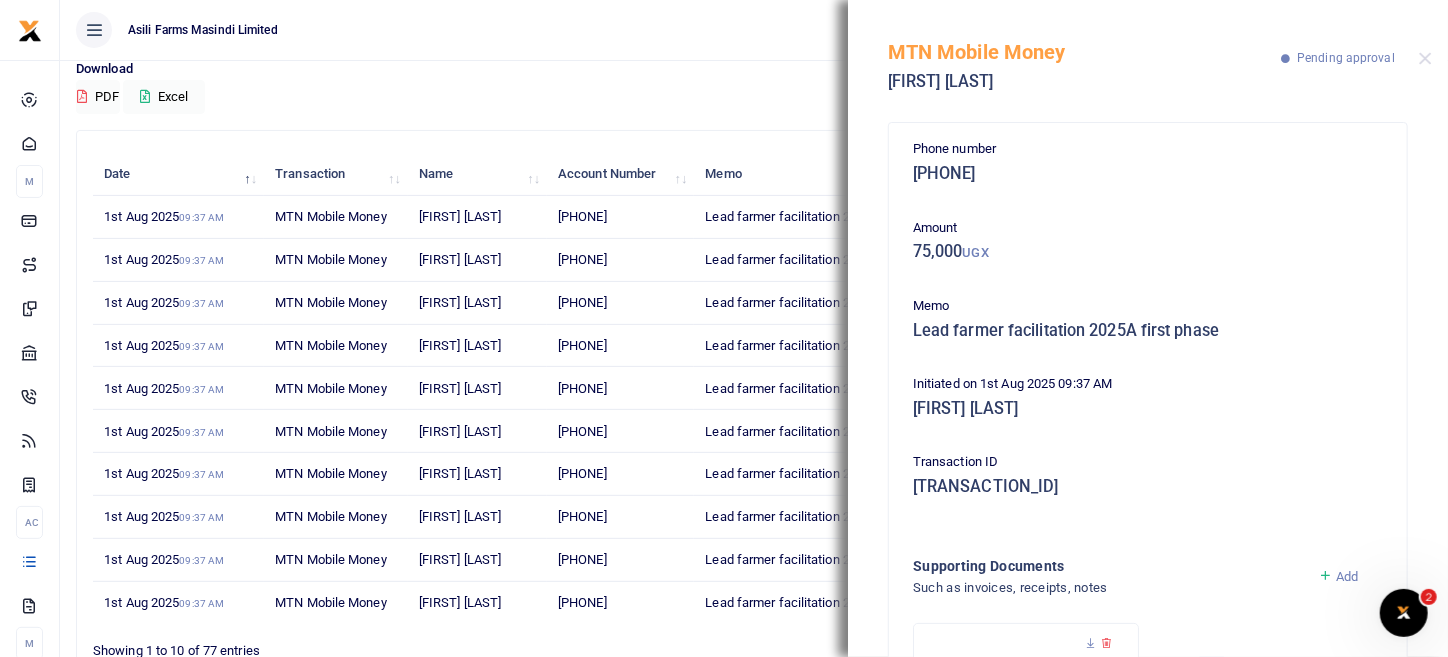 click on "MTN Mobile Money
[FIRST] [LAST]
Pending approval" at bounding box center (1148, 55) 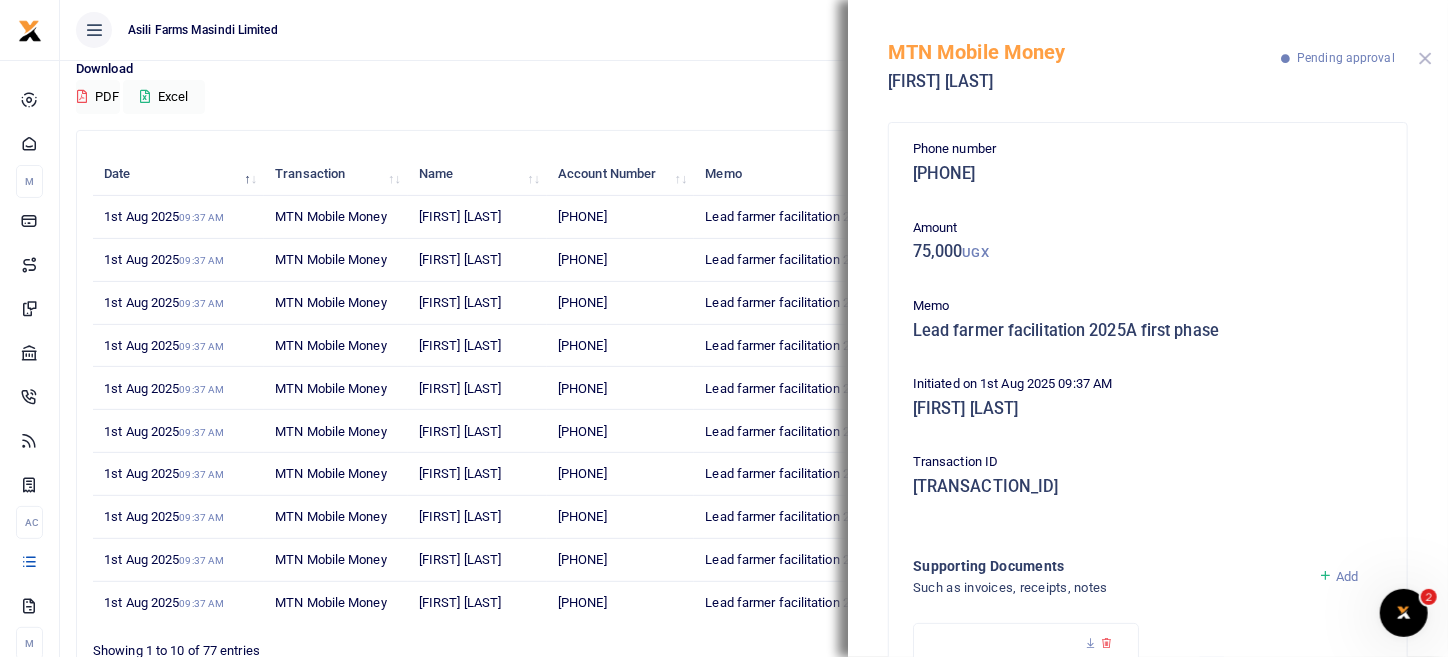 click at bounding box center (1425, 58) 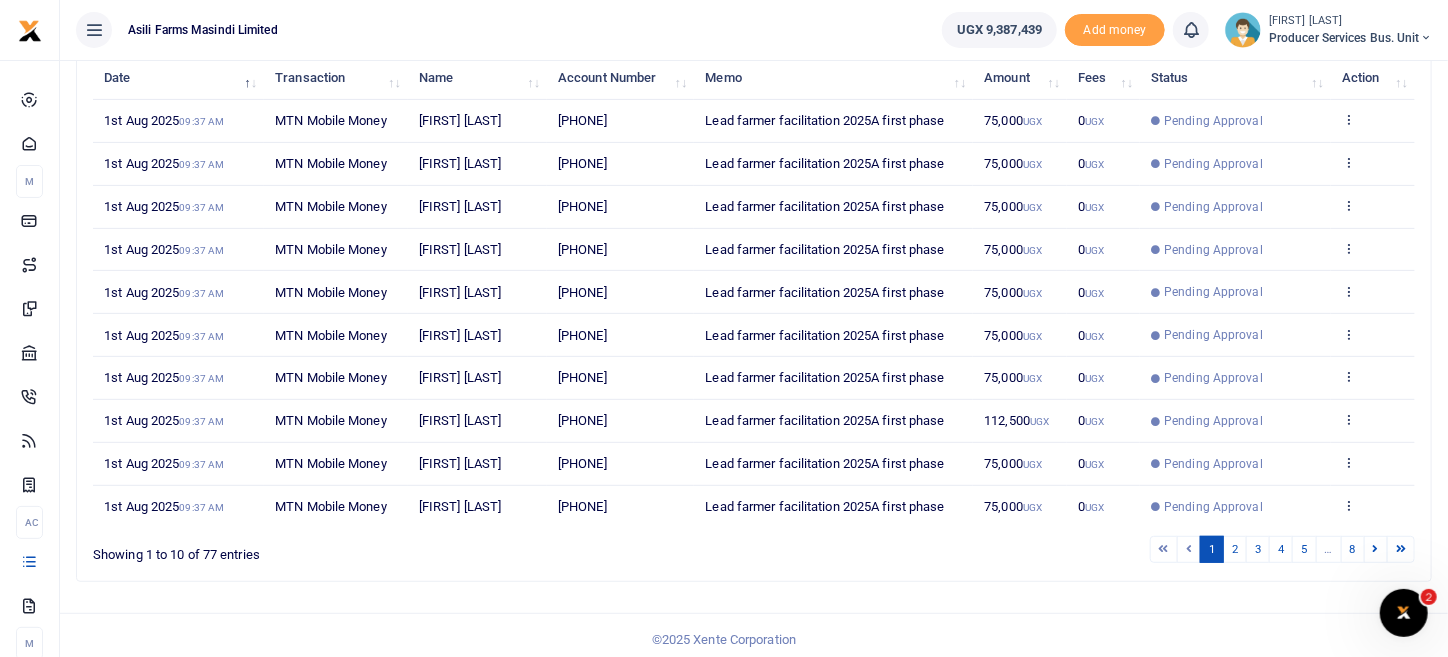 scroll, scrollTop: 258, scrollLeft: 0, axis: vertical 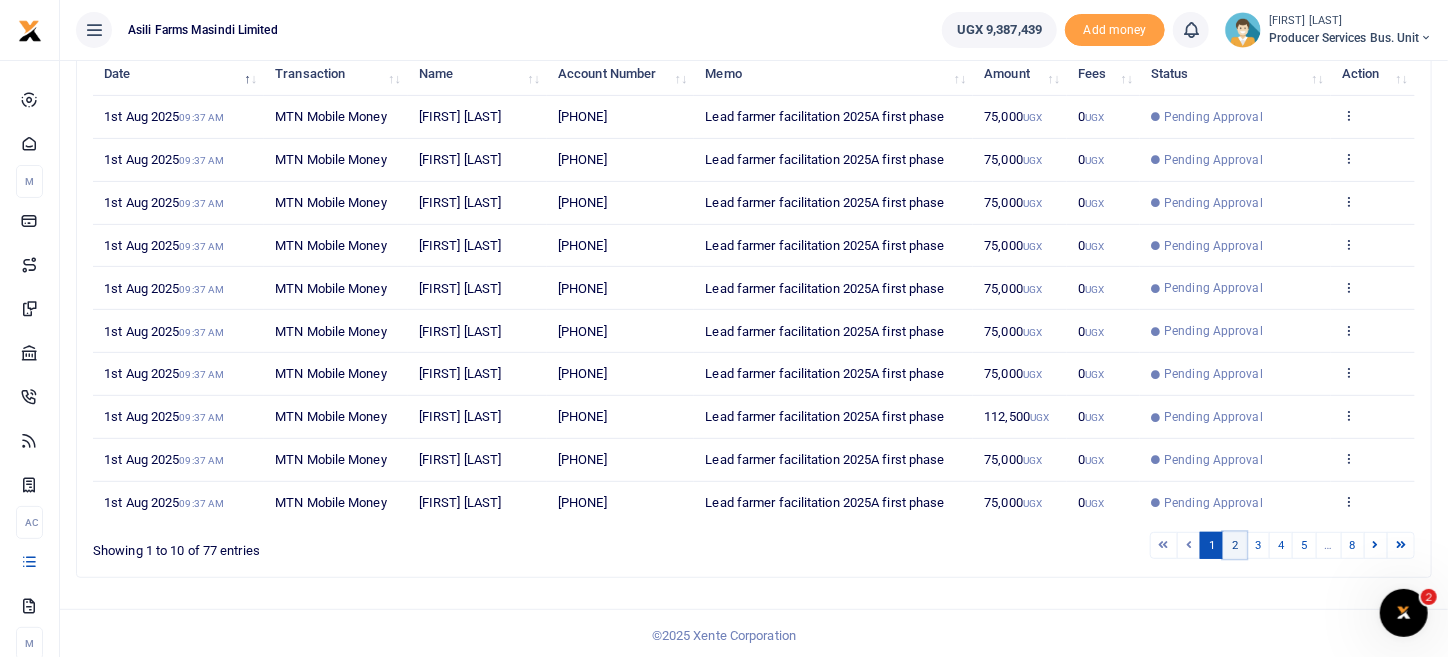 click on "2" at bounding box center (1235, 545) 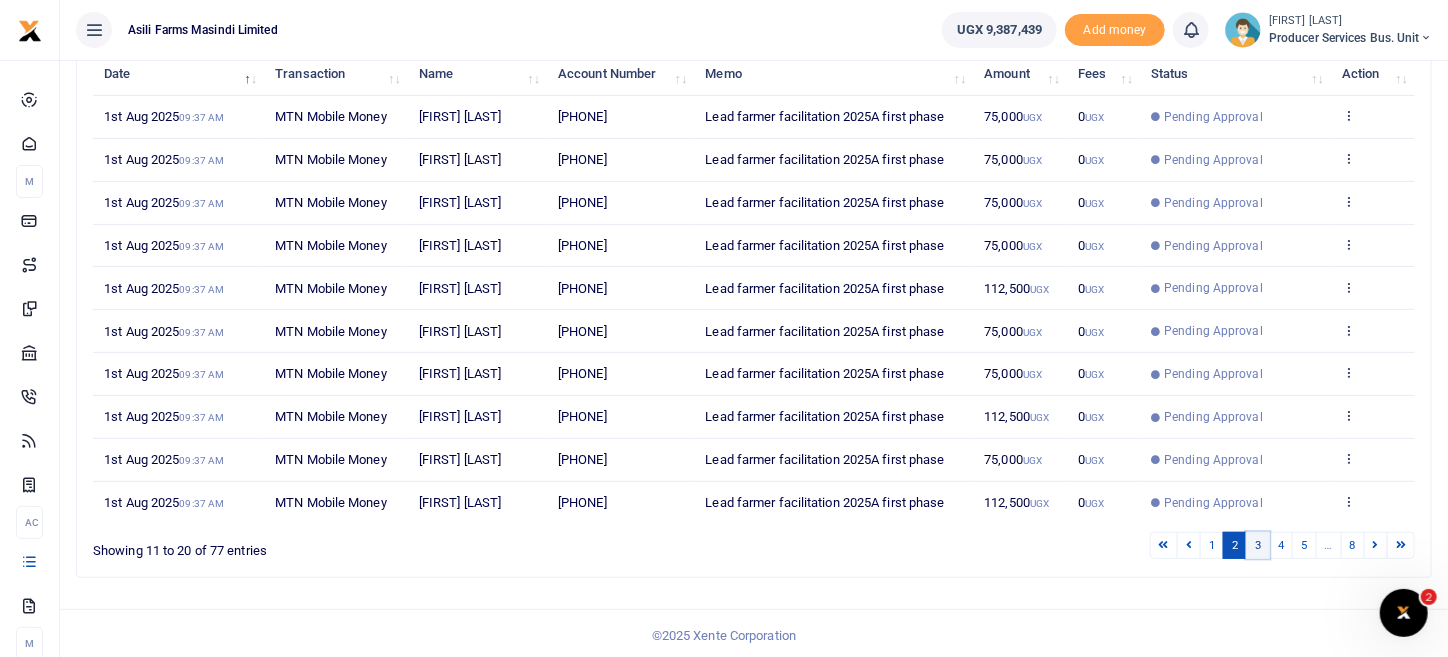 click on "3" at bounding box center (1258, 545) 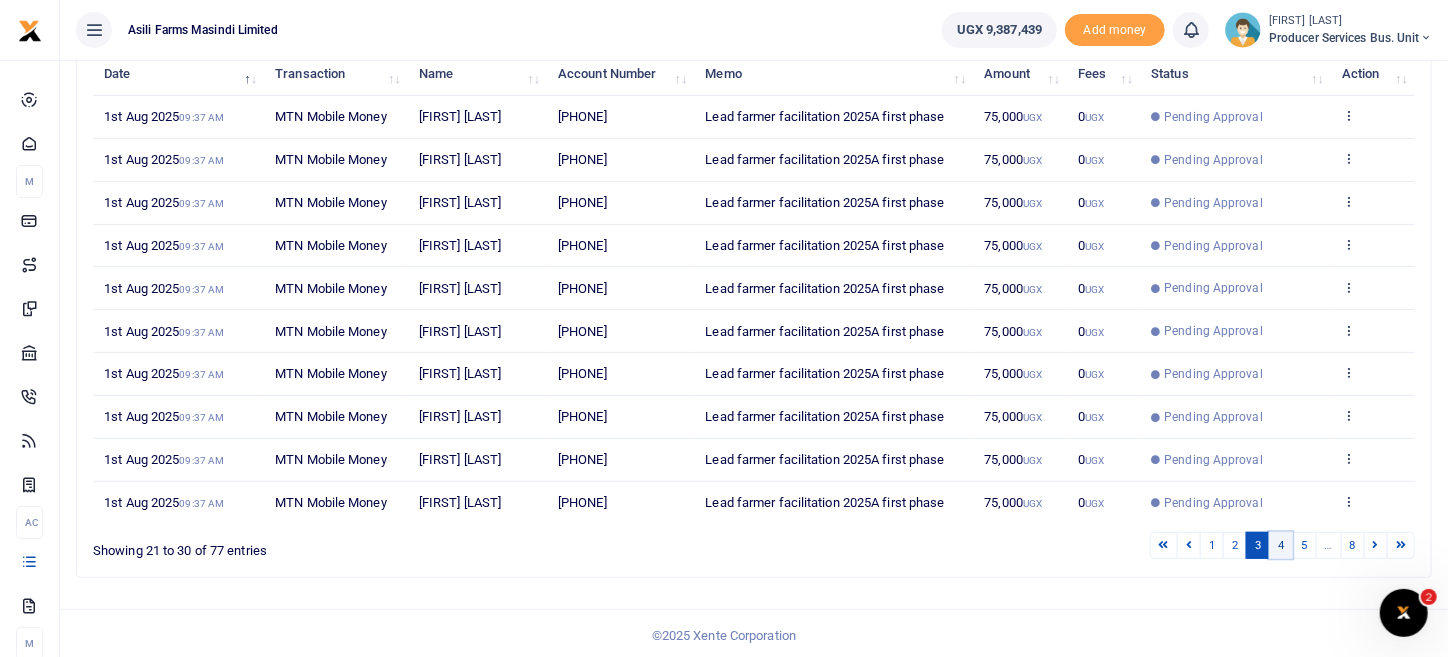 click on "4" at bounding box center (1281, 545) 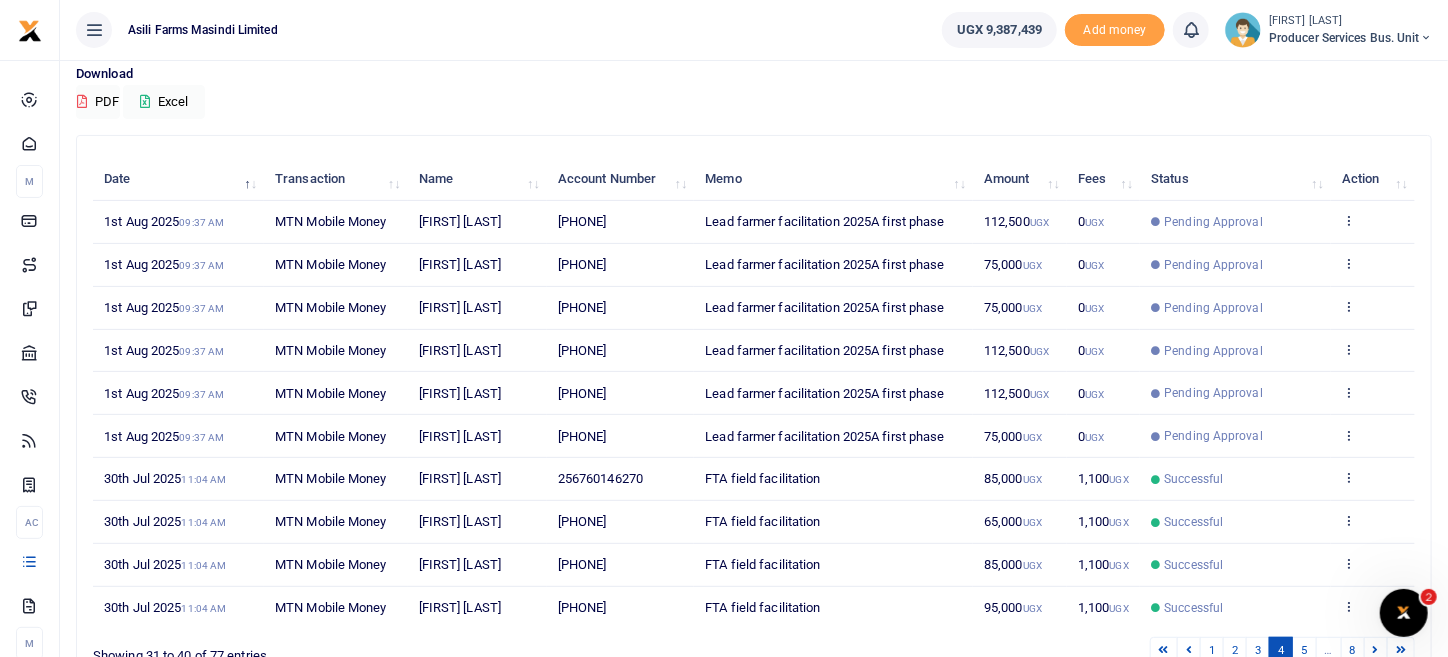 scroll, scrollTop: 0, scrollLeft: 0, axis: both 